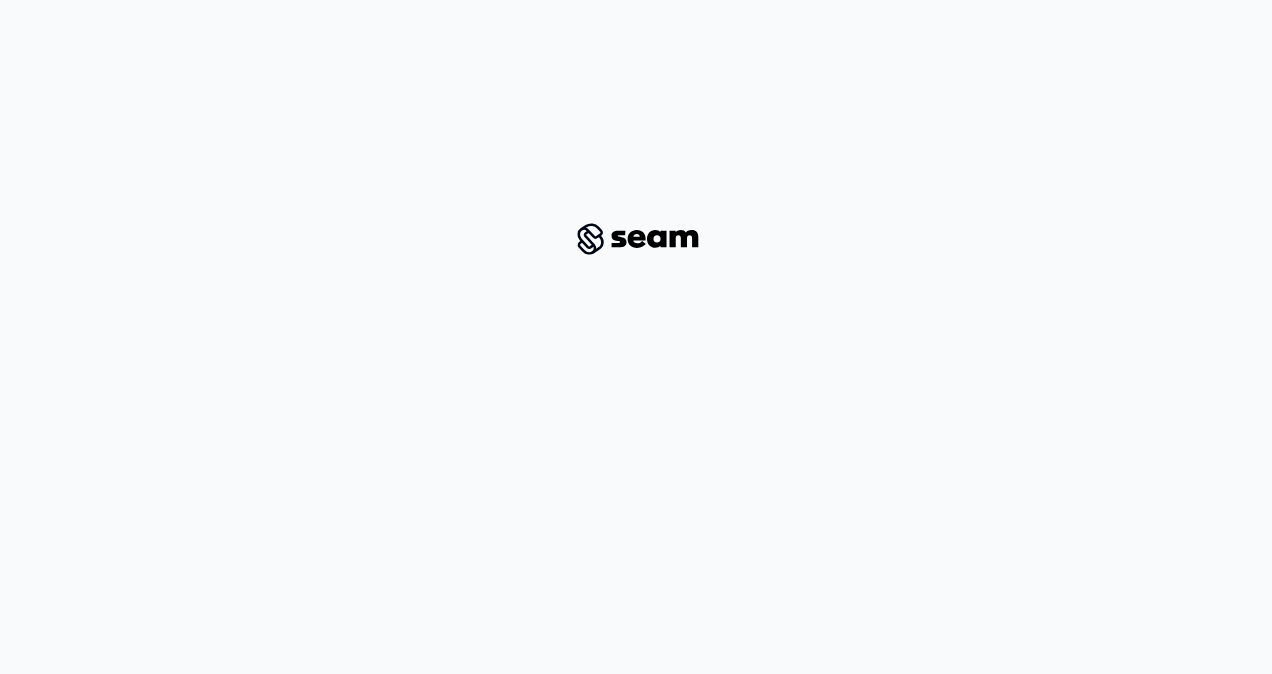 scroll, scrollTop: 0, scrollLeft: 0, axis: both 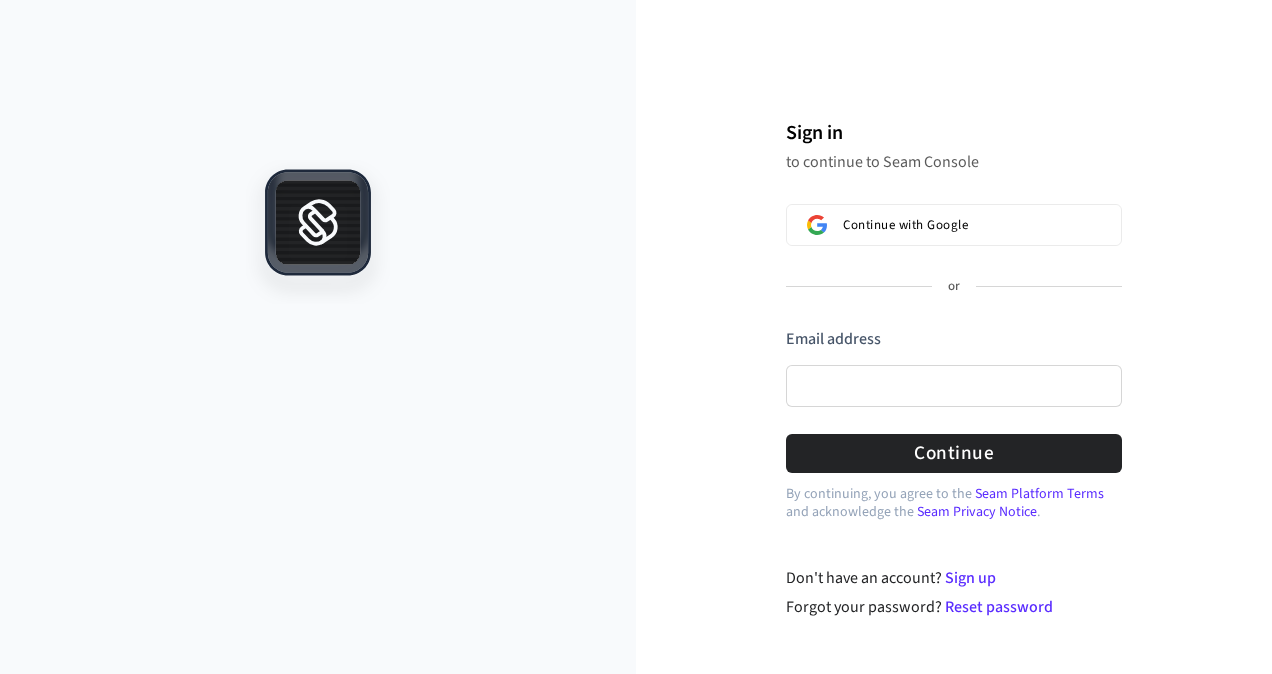 type 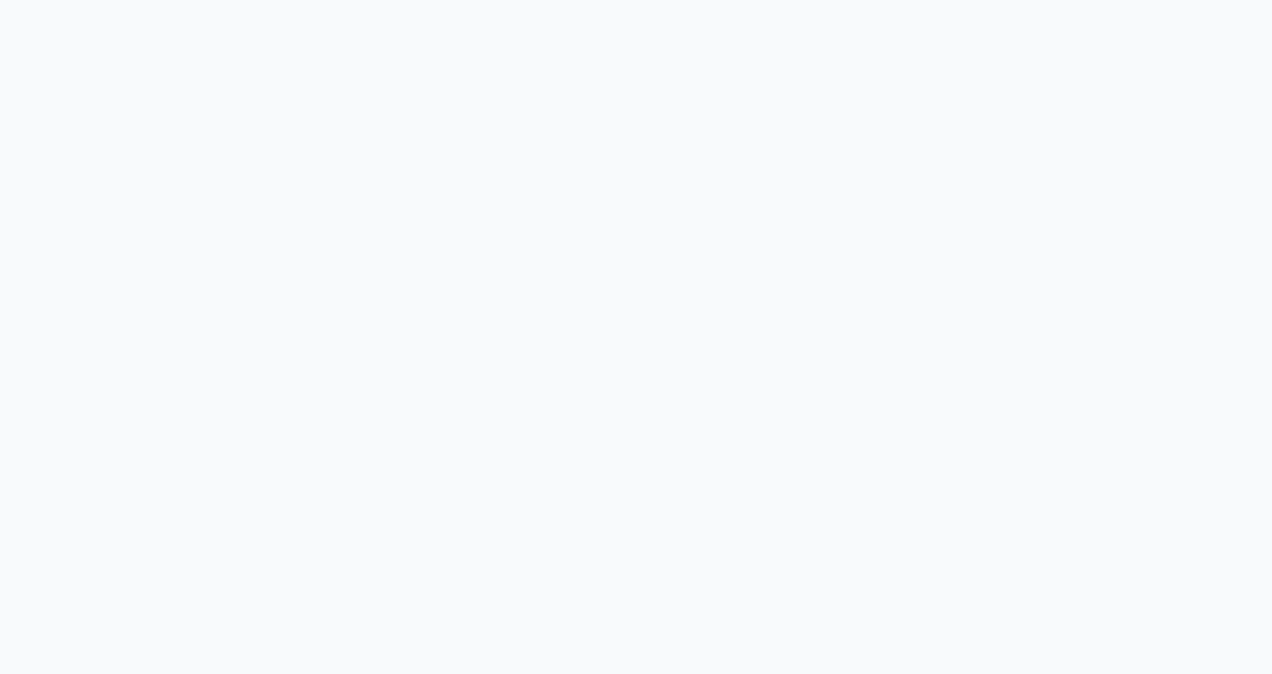 scroll, scrollTop: 0, scrollLeft: 0, axis: both 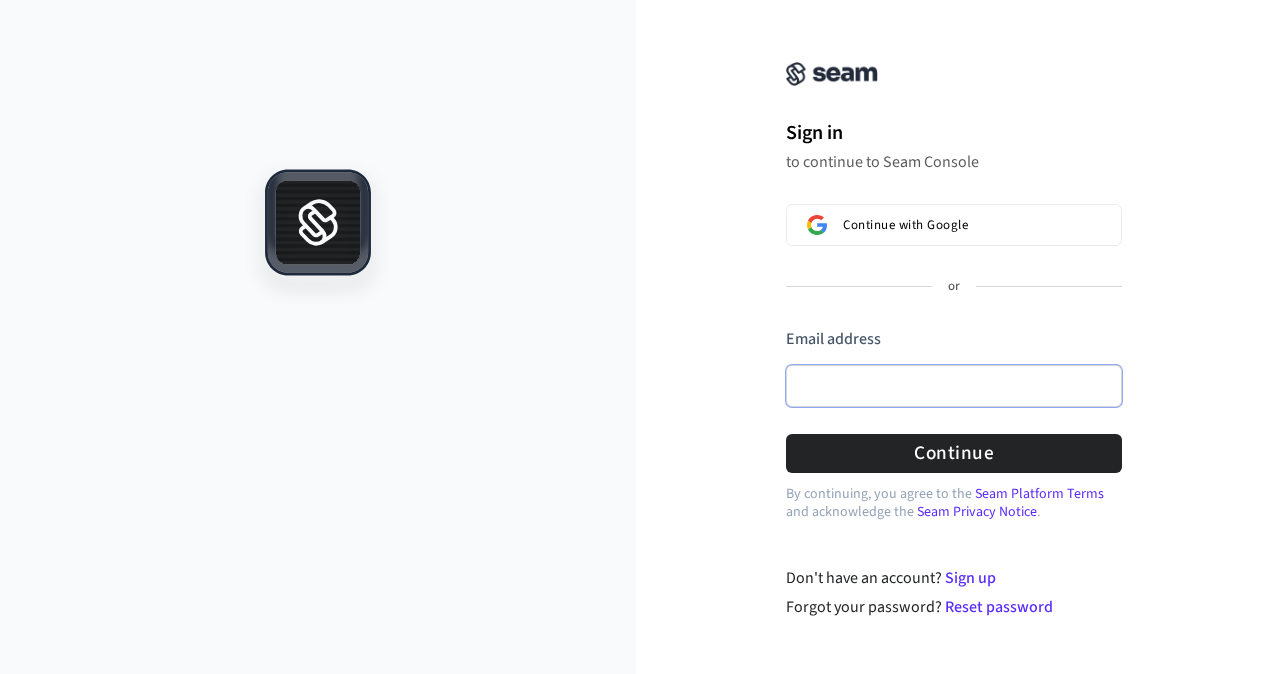 click on "Email address" at bounding box center (954, 386) 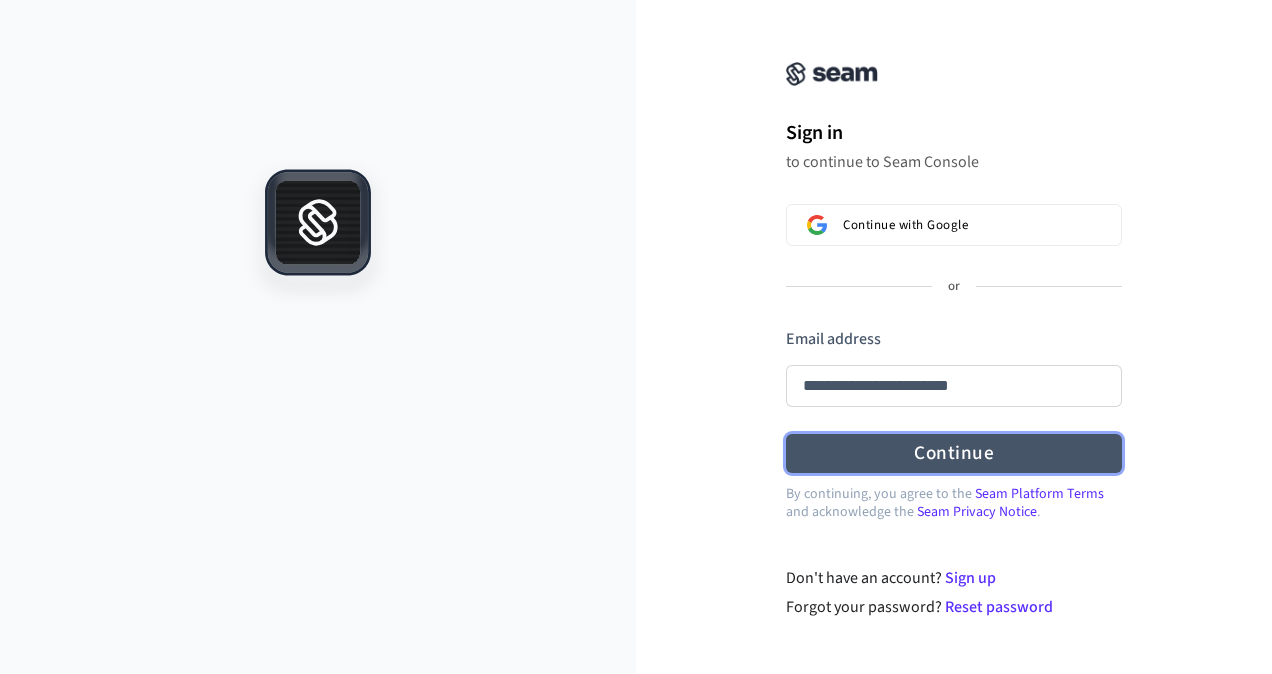 click on "Continue" at bounding box center (954, 453) 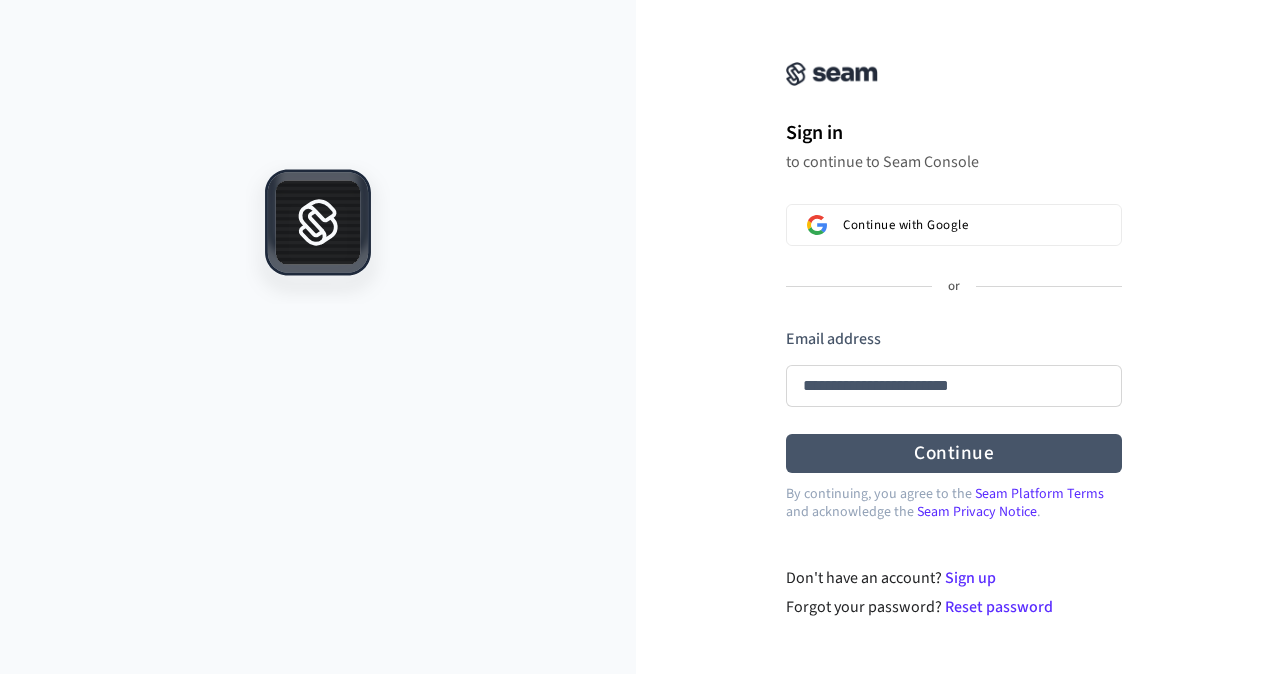 type on "**********" 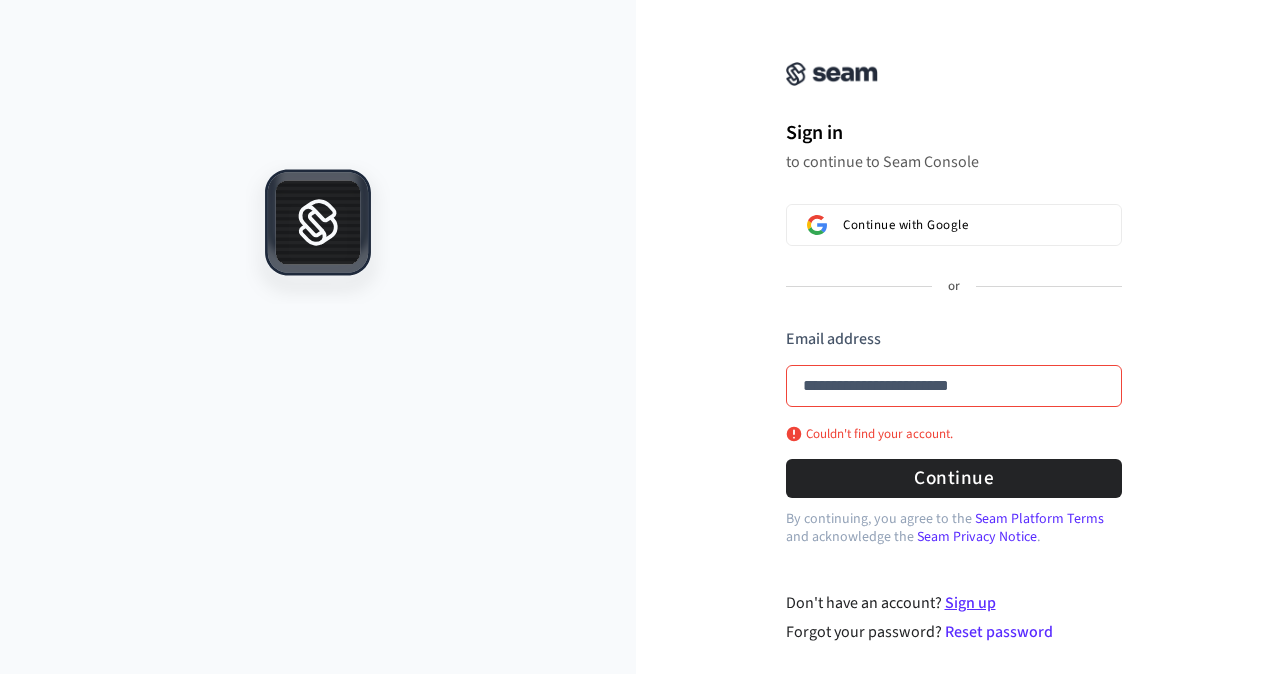 click on "Sign up" at bounding box center (970, 603) 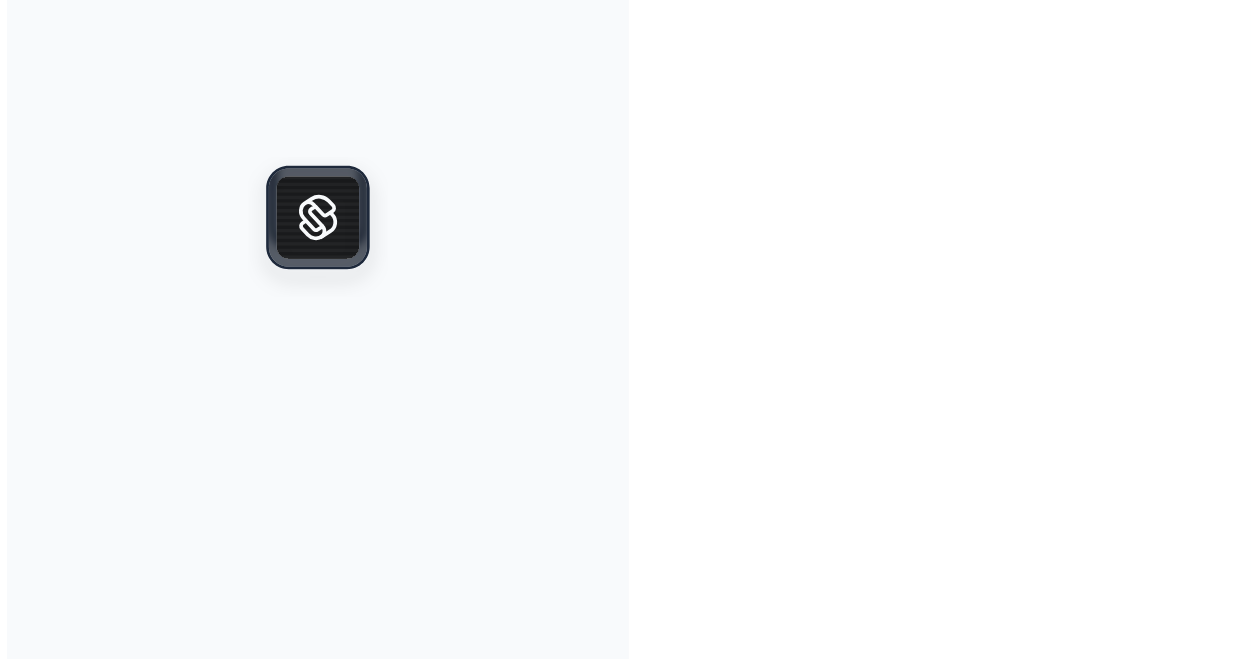 scroll, scrollTop: 0, scrollLeft: 0, axis: both 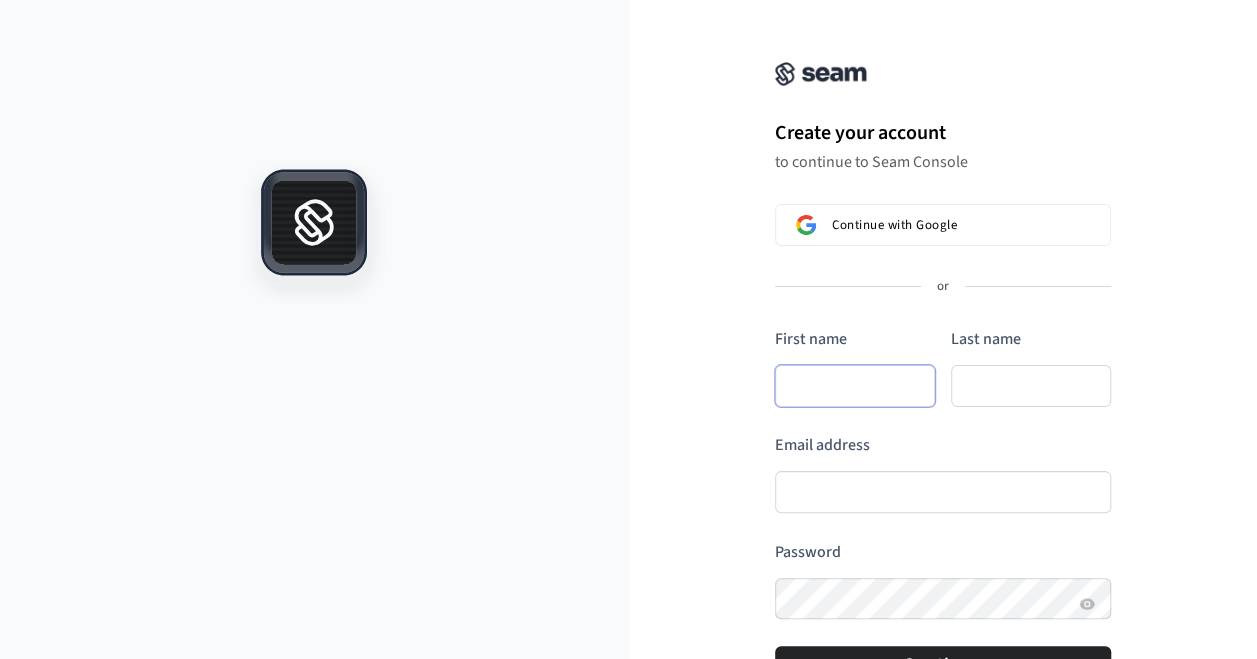 click on "First name" at bounding box center [855, 386] 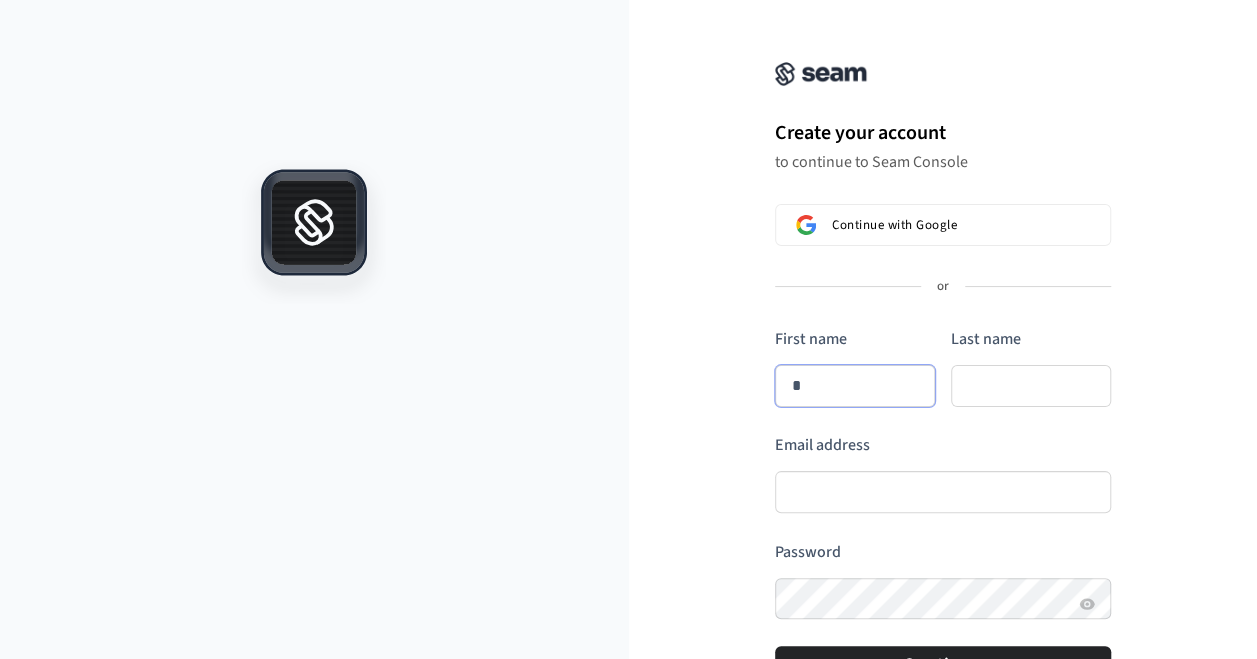 type on "**" 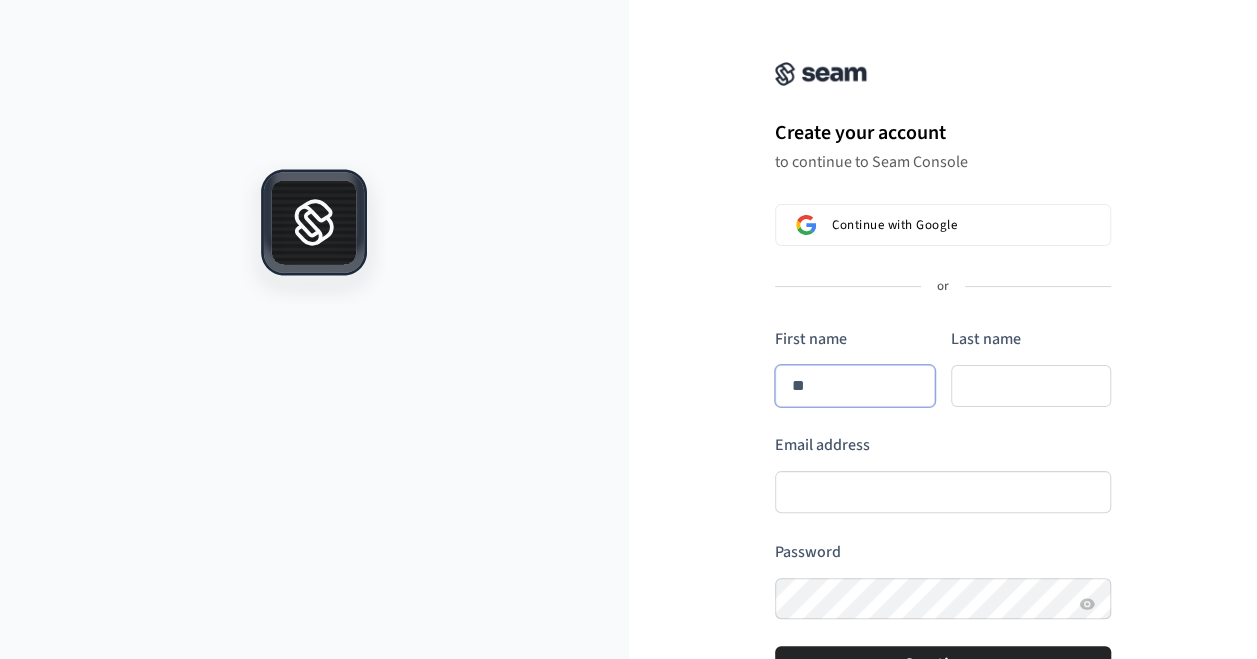 type on "***" 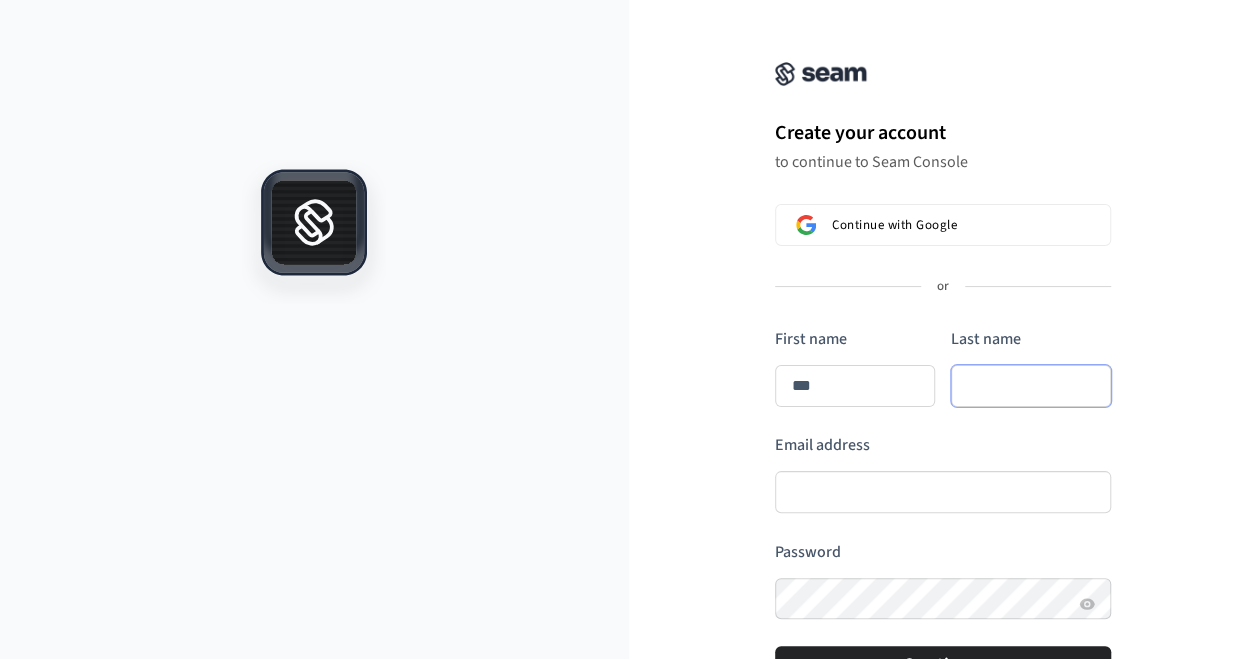 type on "***" 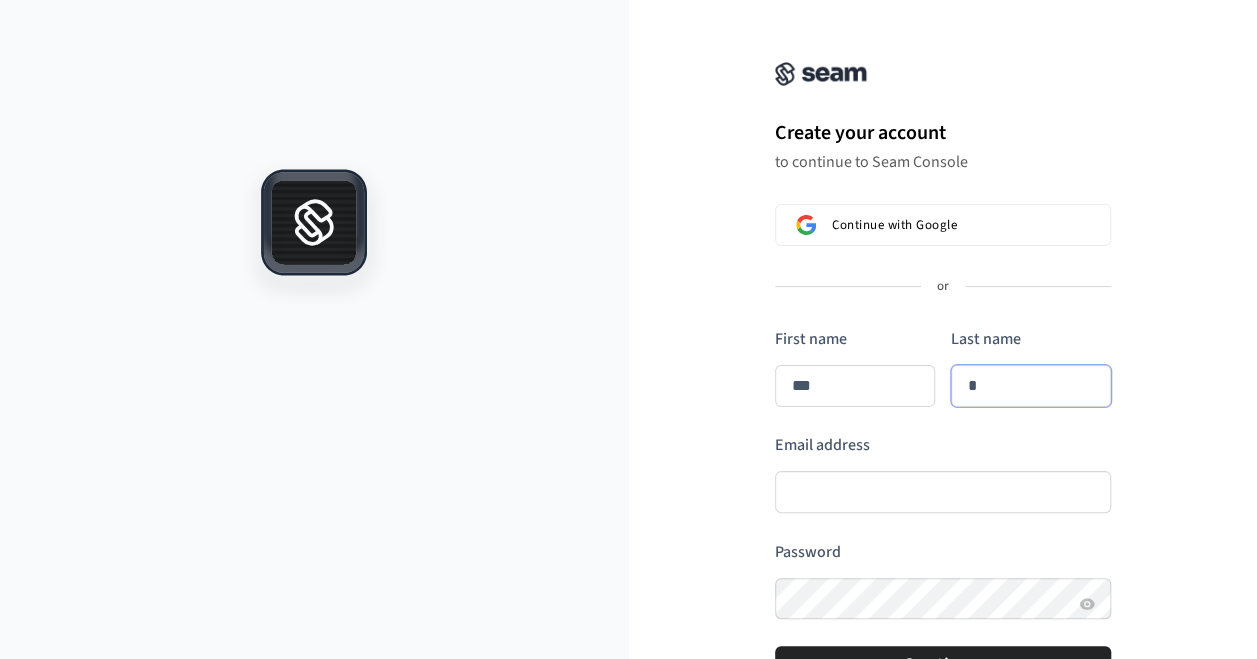 type on "***" 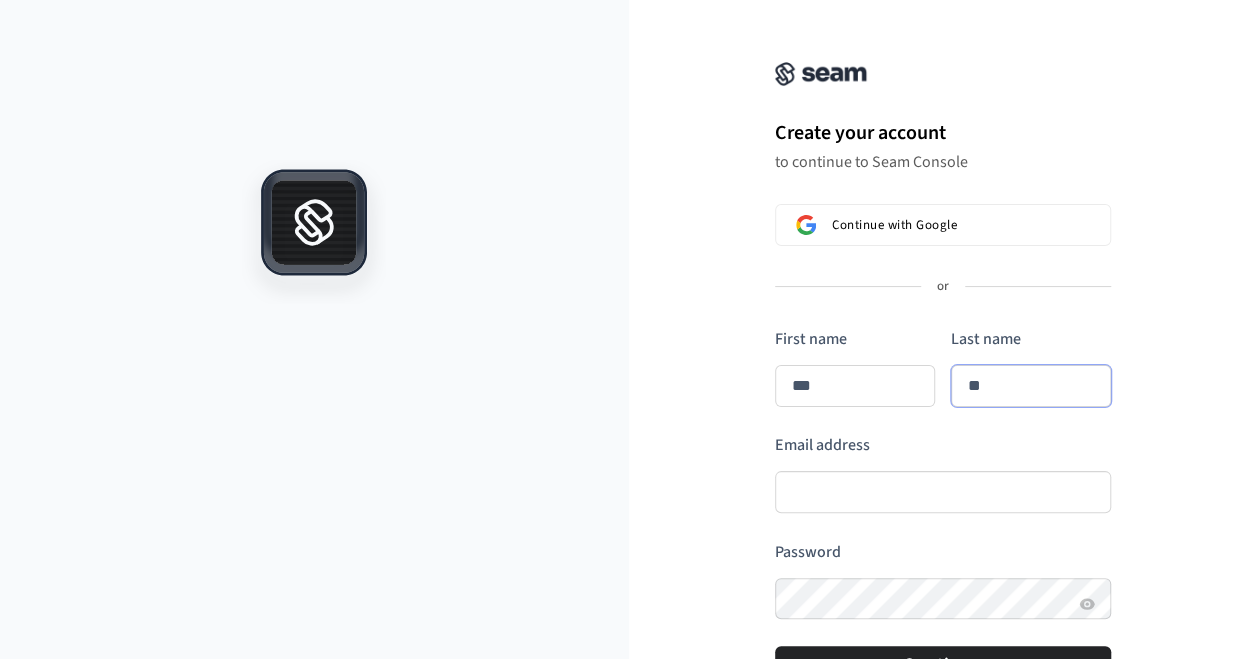 type on "***" 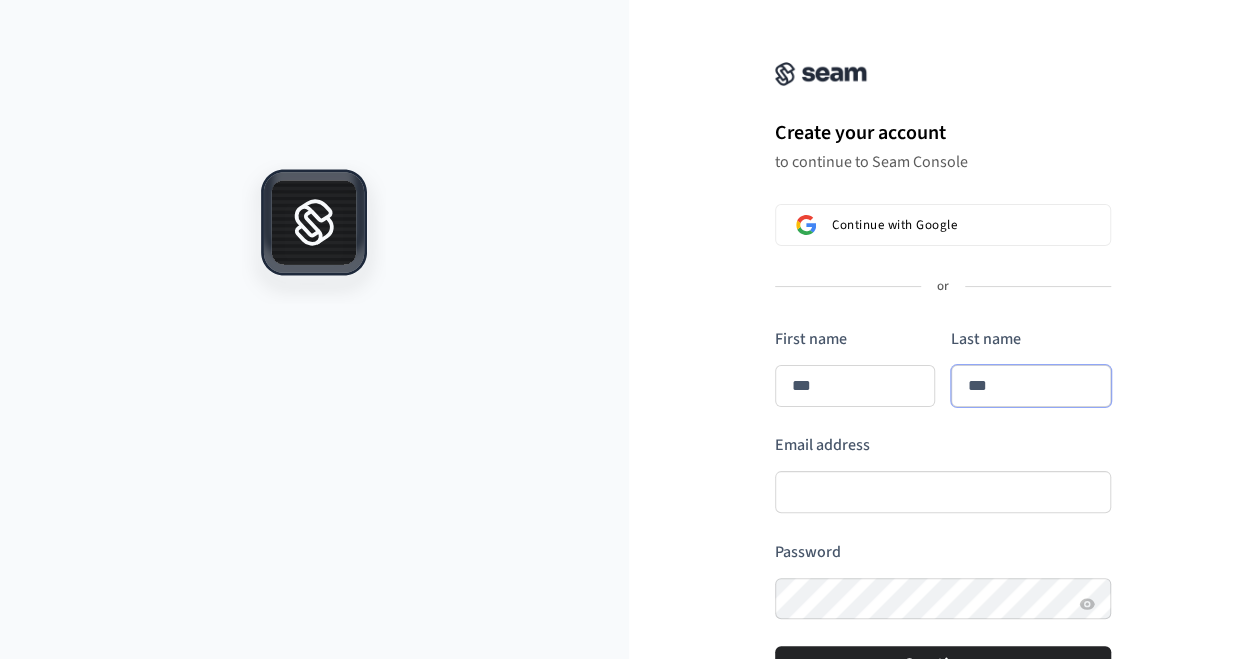 type on "***" 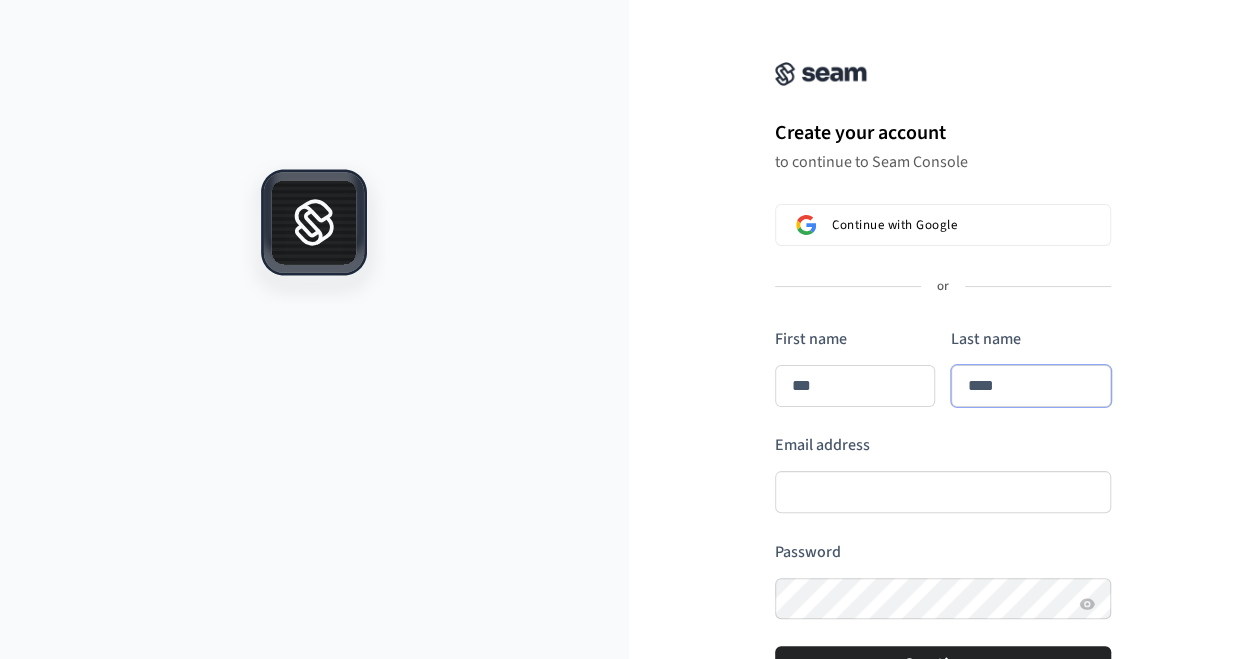 type on "***" 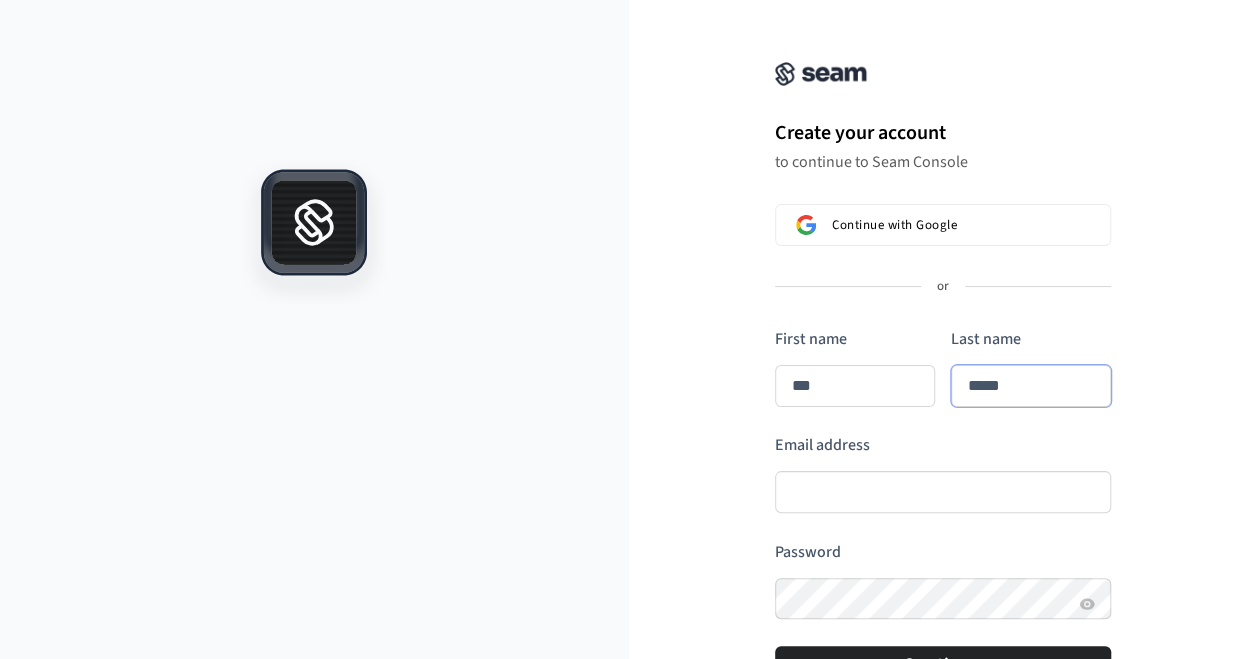 type on "***" 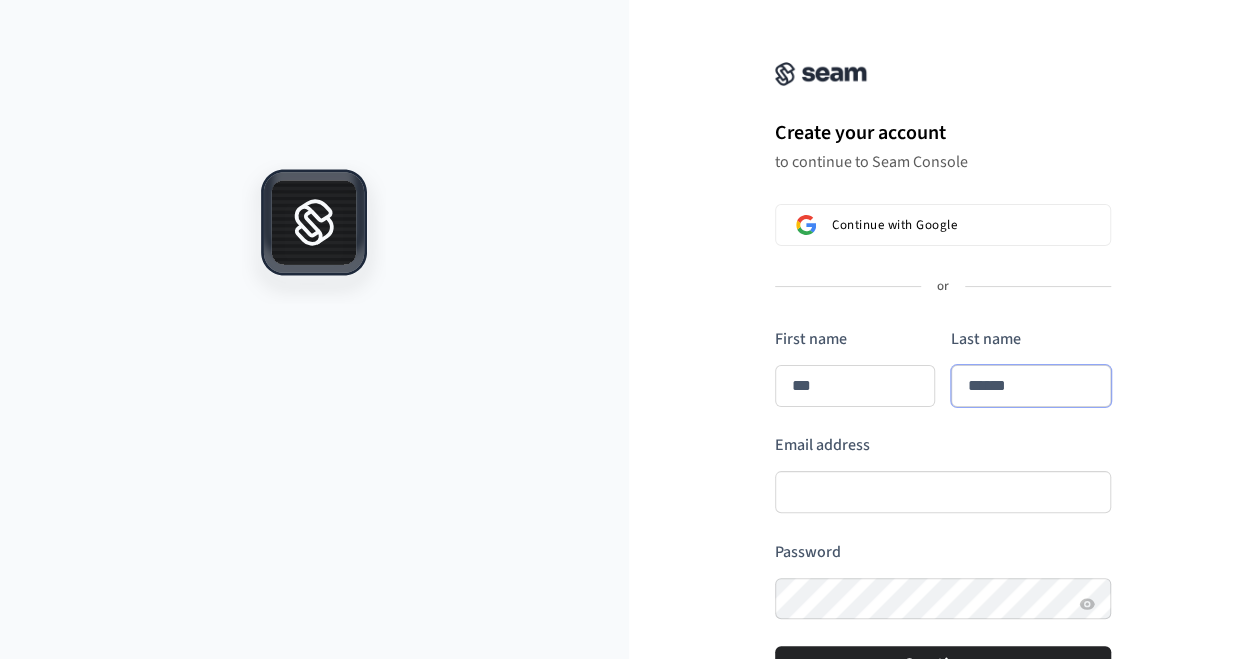 type on "***" 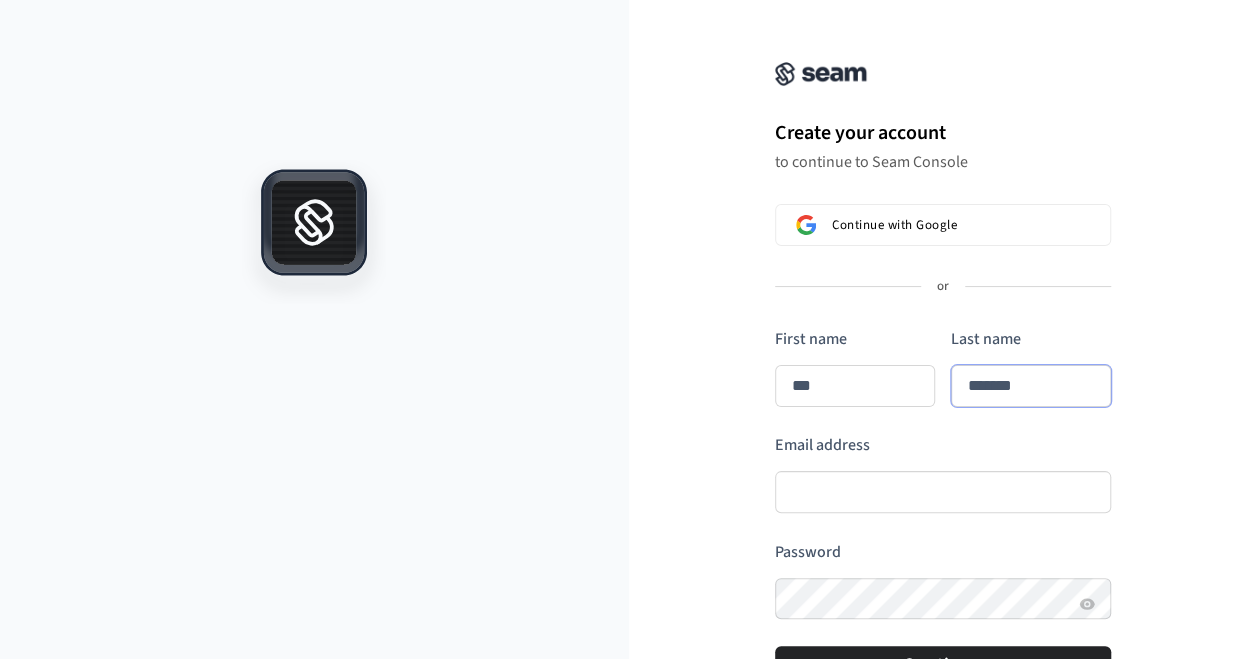 type on "***" 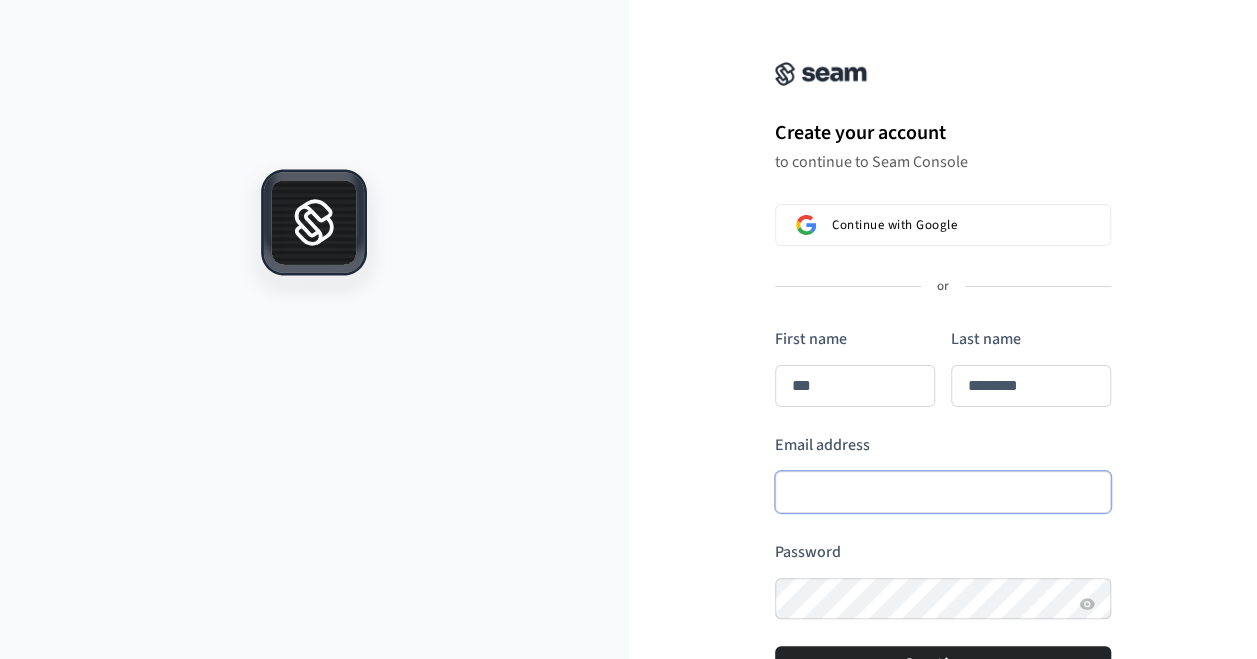 type on "********" 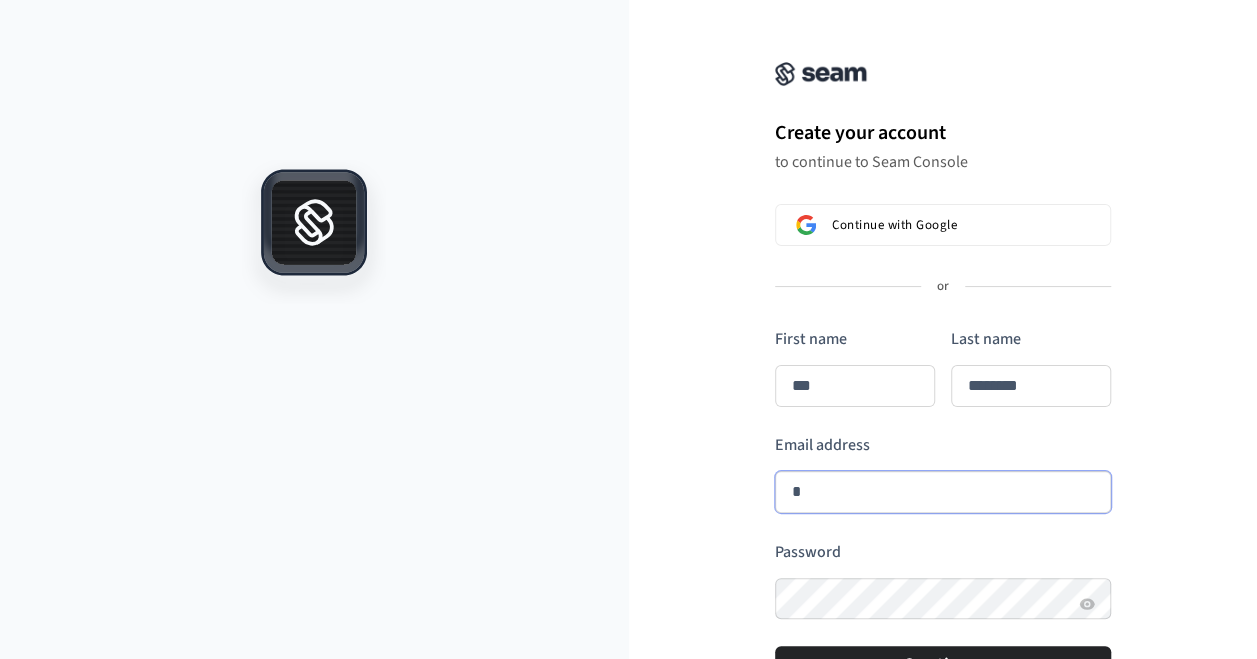 type on "***" 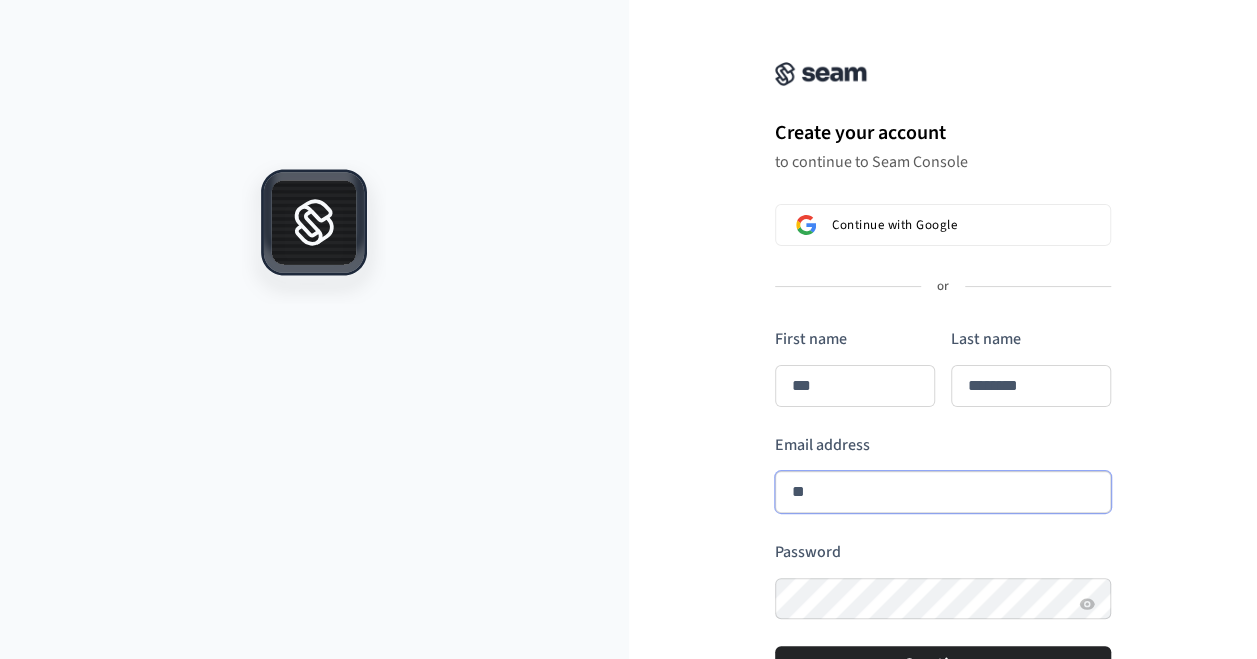 type on "***" 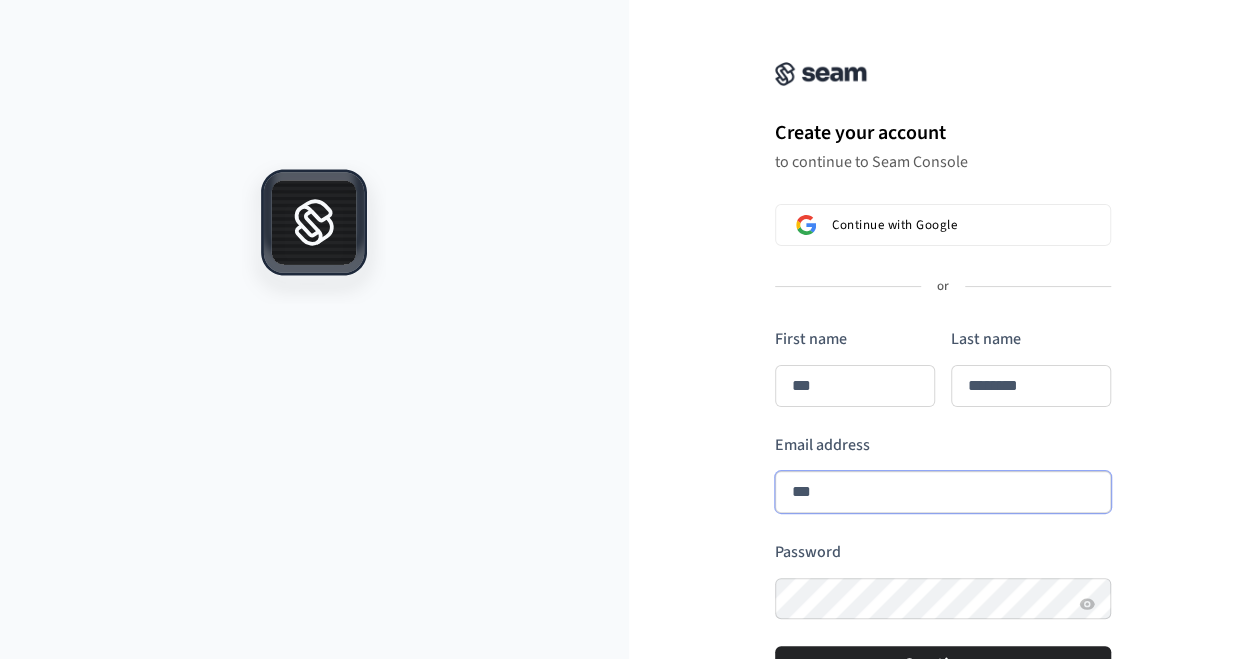 type on "***" 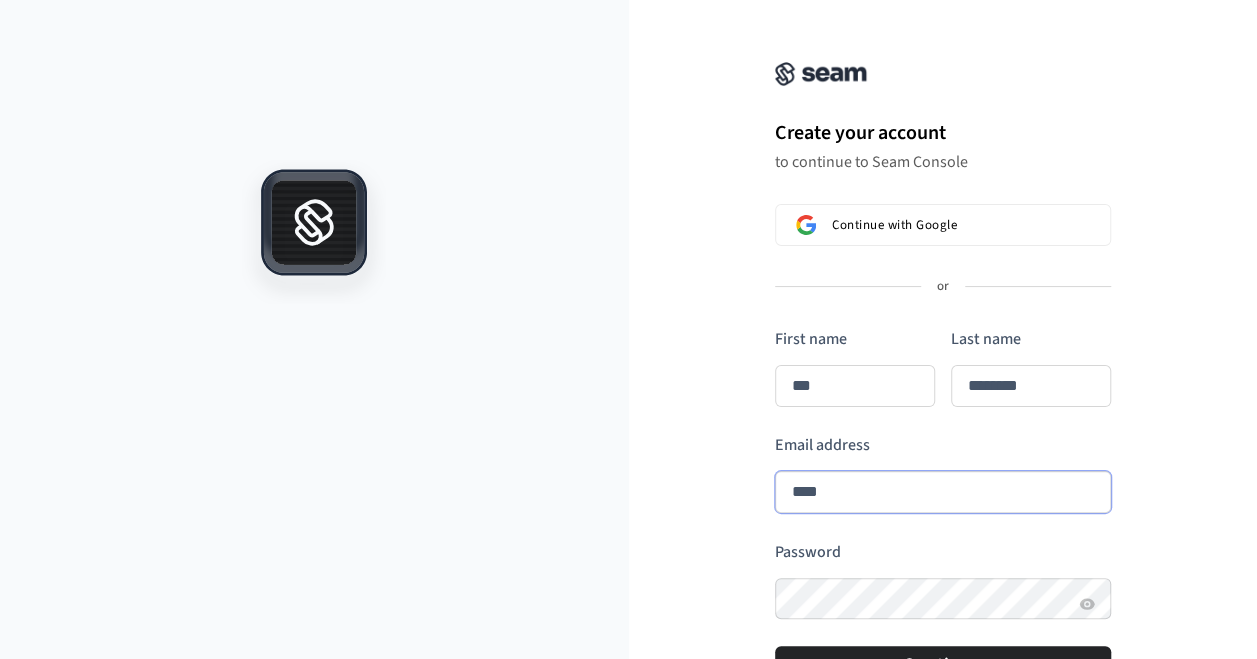 type on "***" 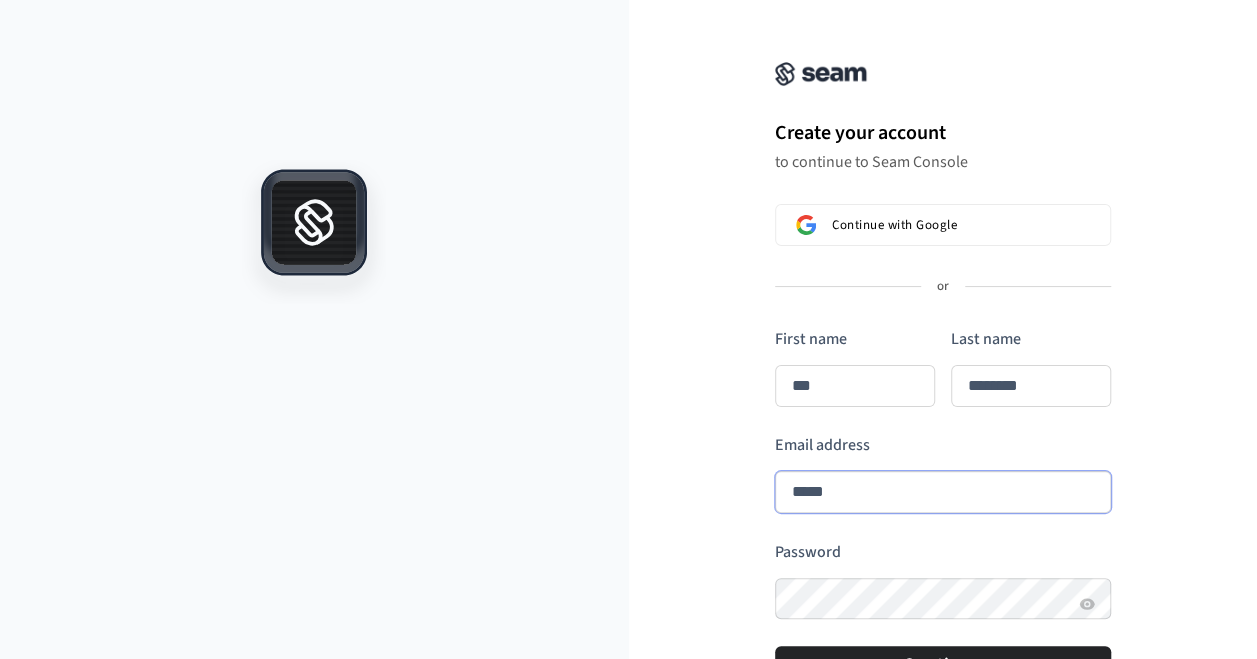 type on "***" 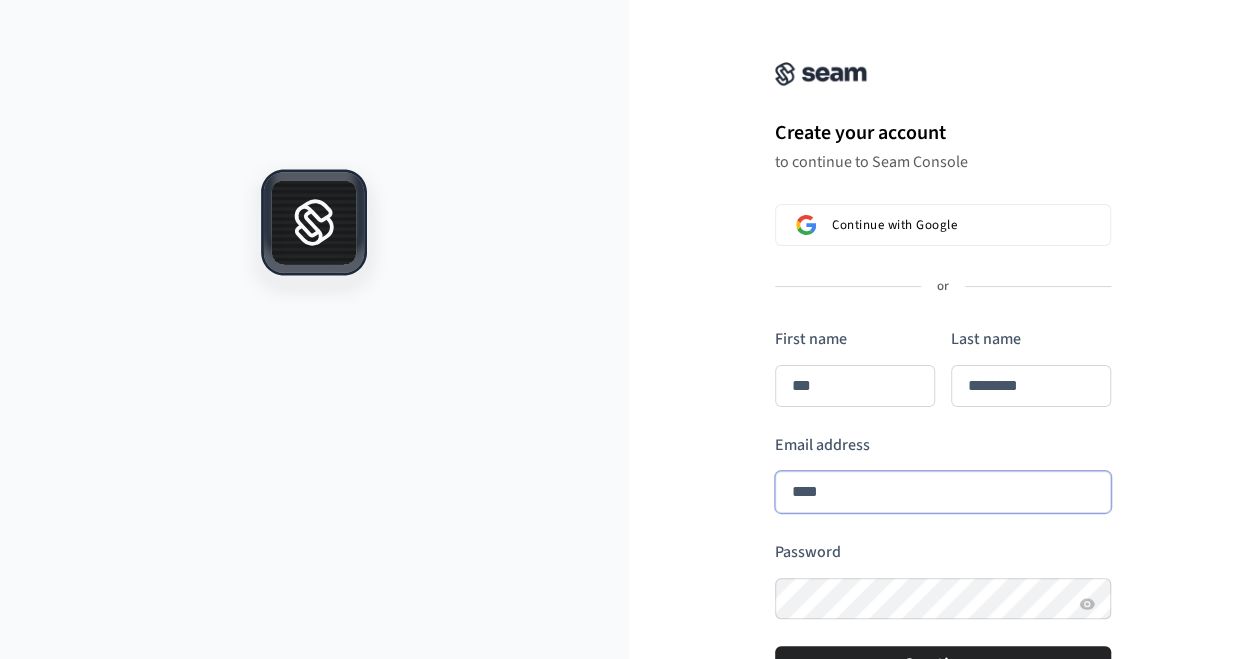 type on "***" 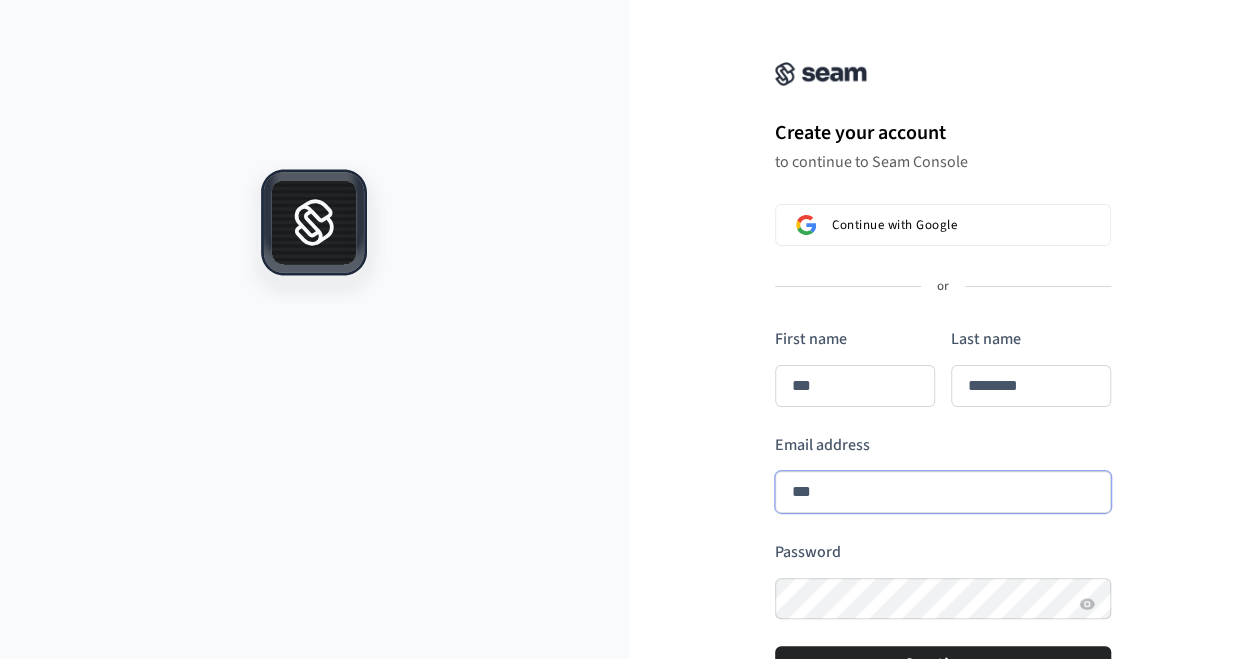 type on "***" 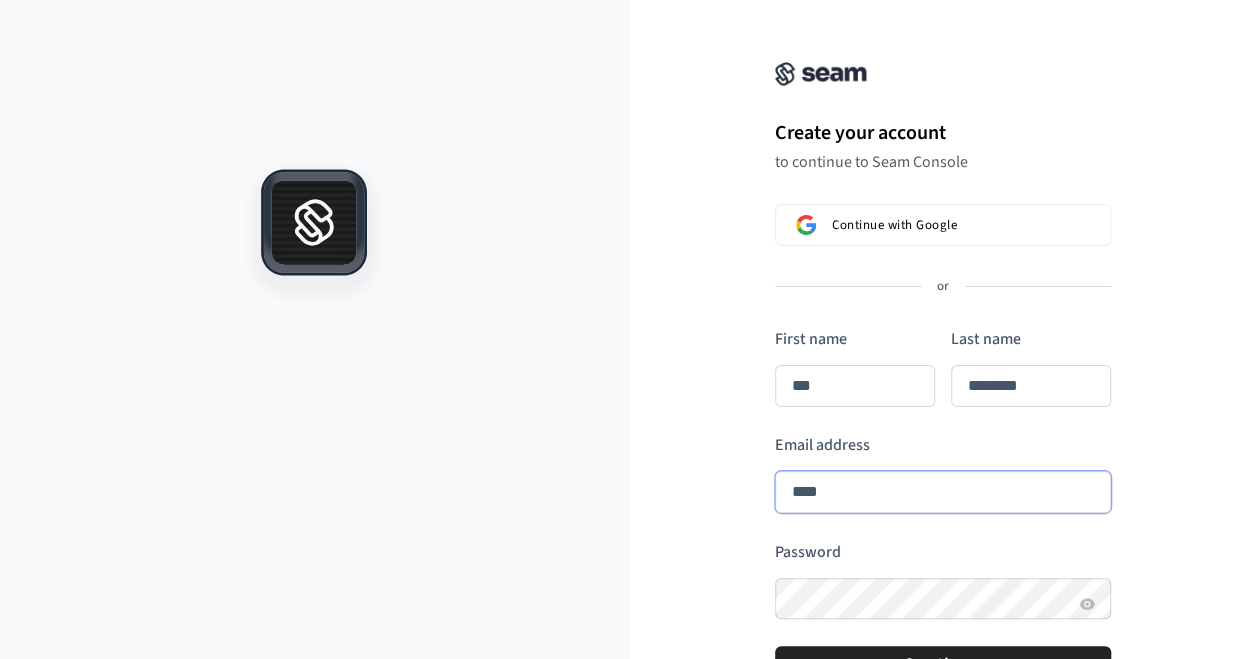 type on "***" 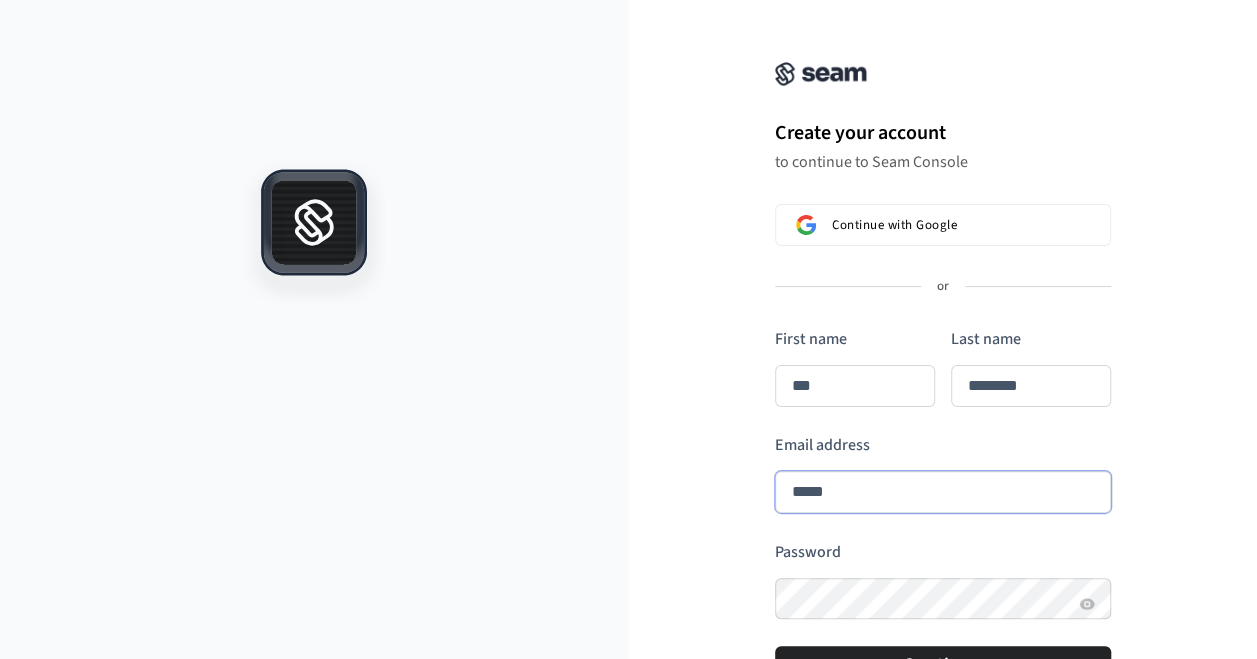 type on "***" 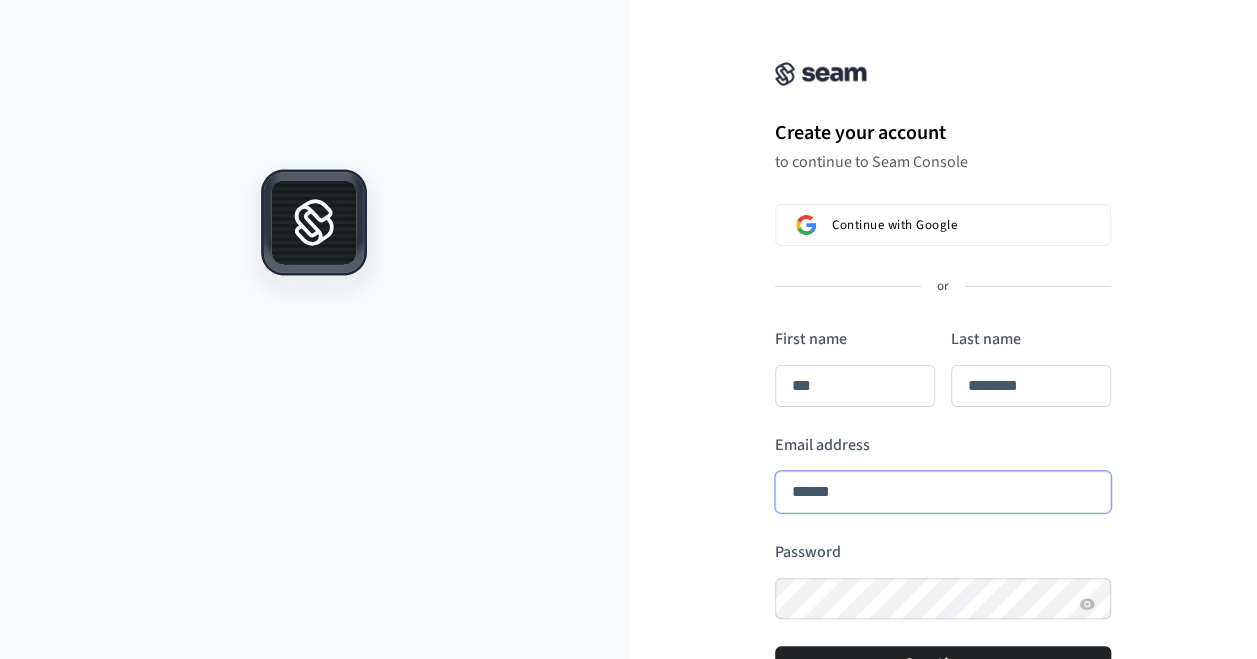 type on "**********" 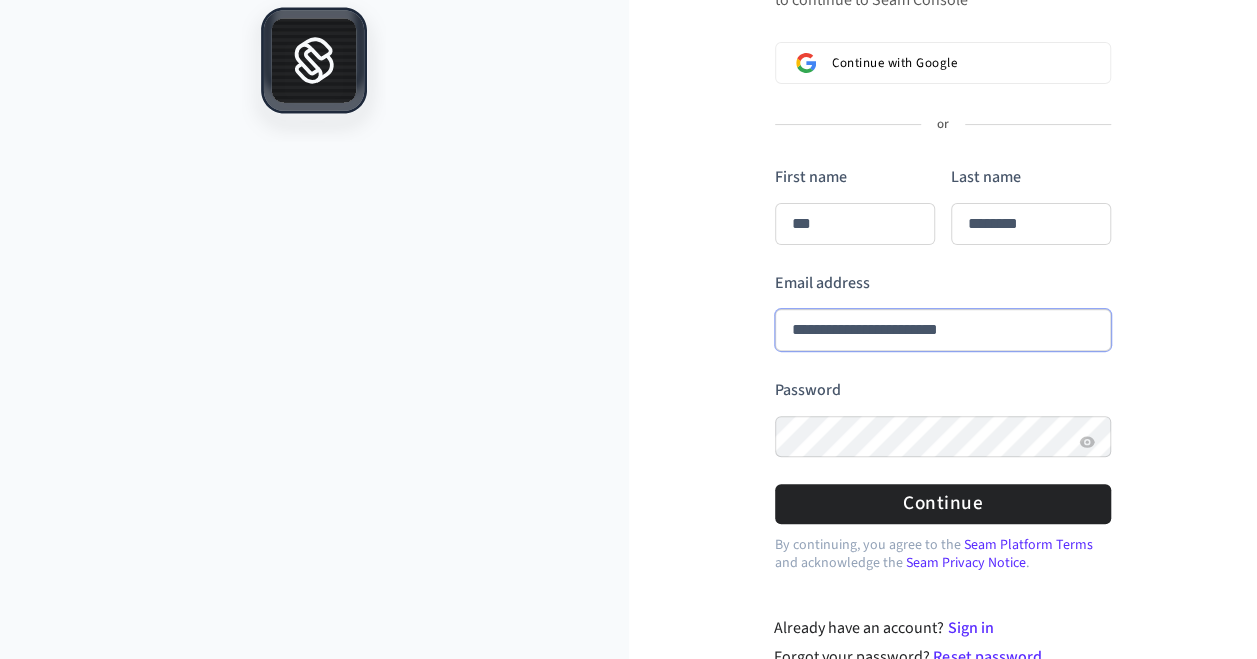 scroll, scrollTop: 170, scrollLeft: 0, axis: vertical 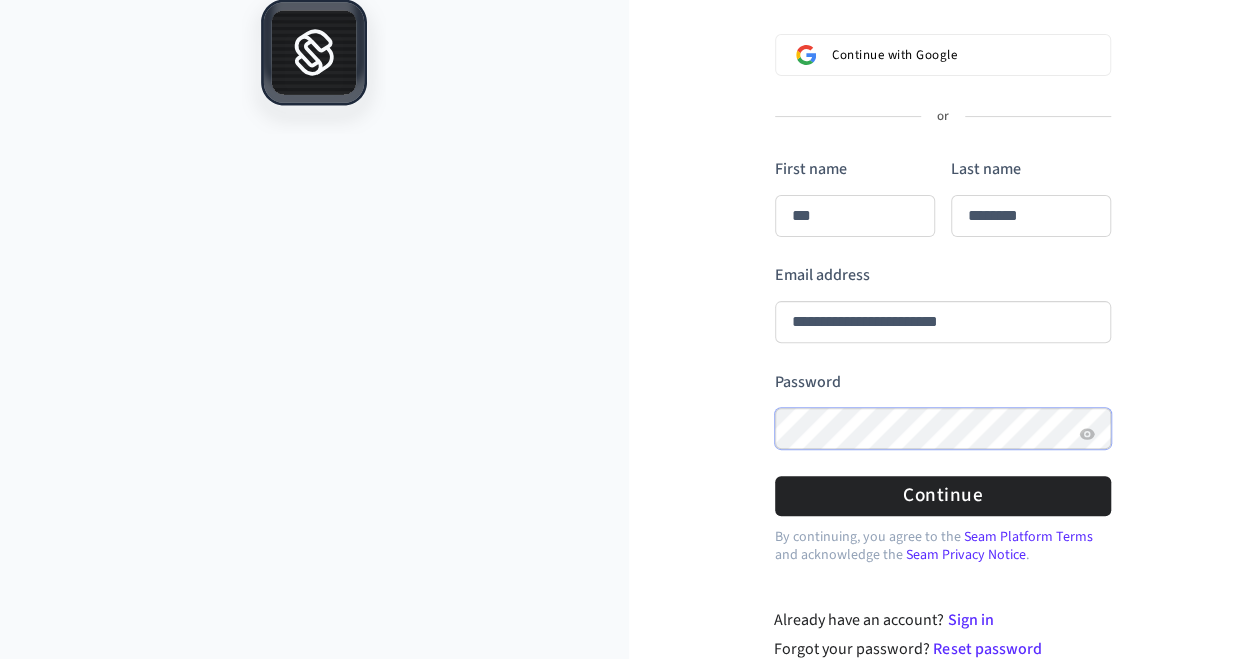 type on "***" 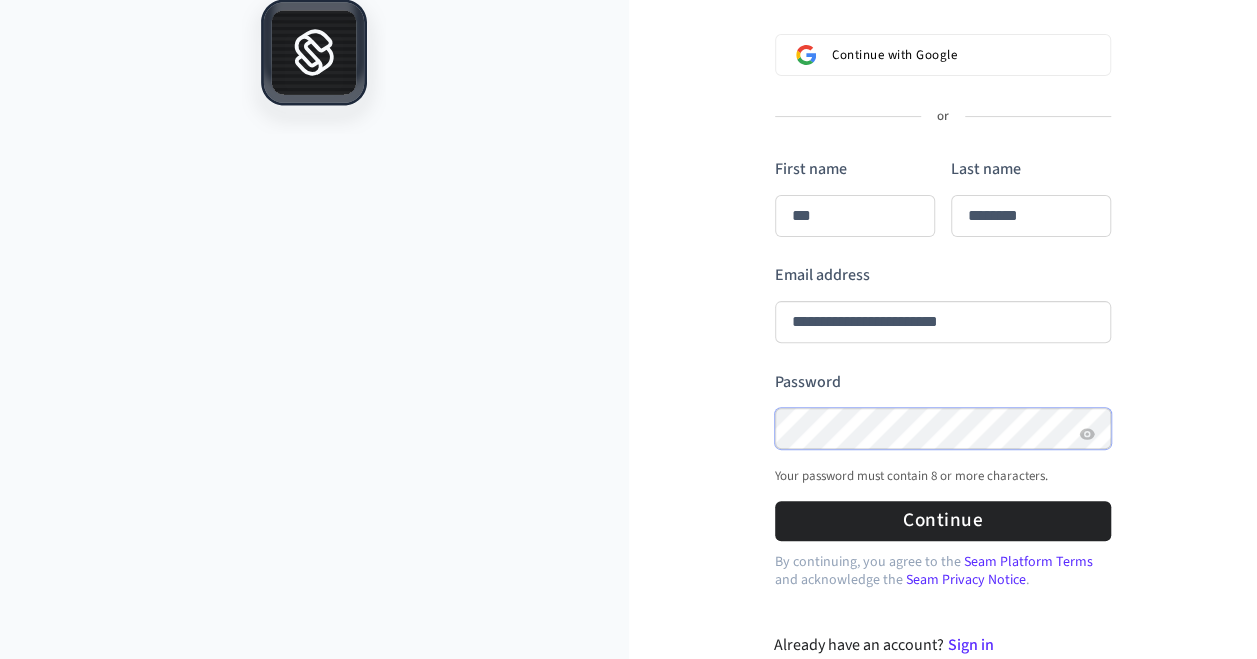 type on "***" 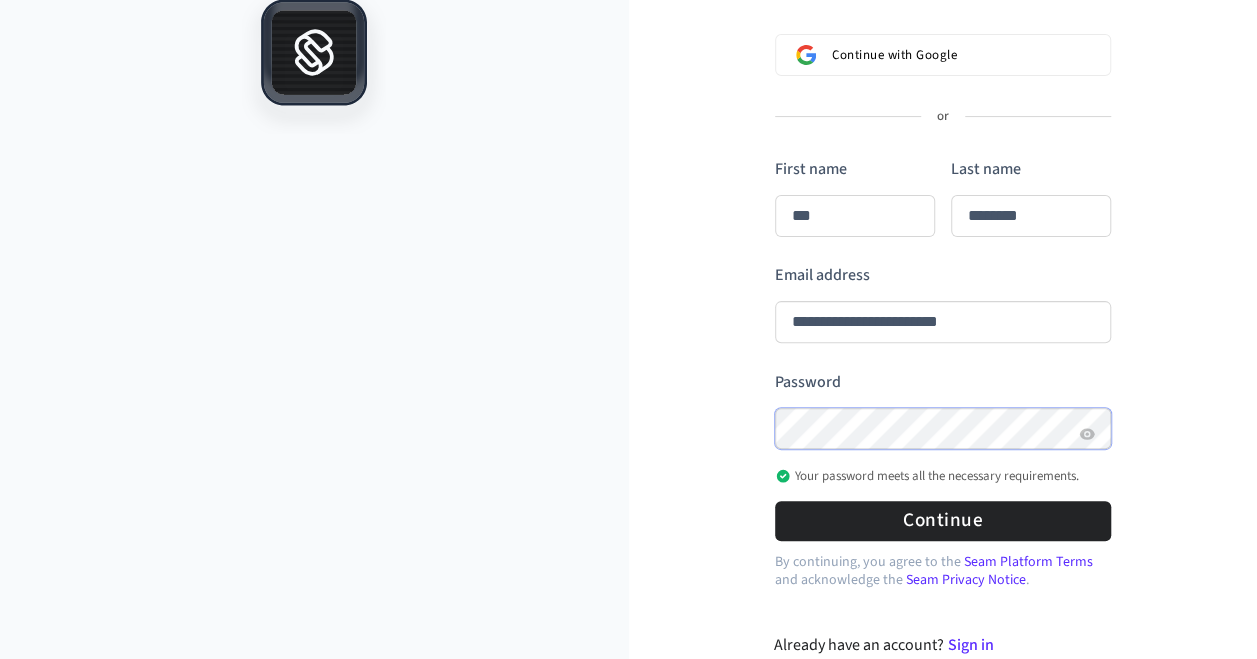 type on "***" 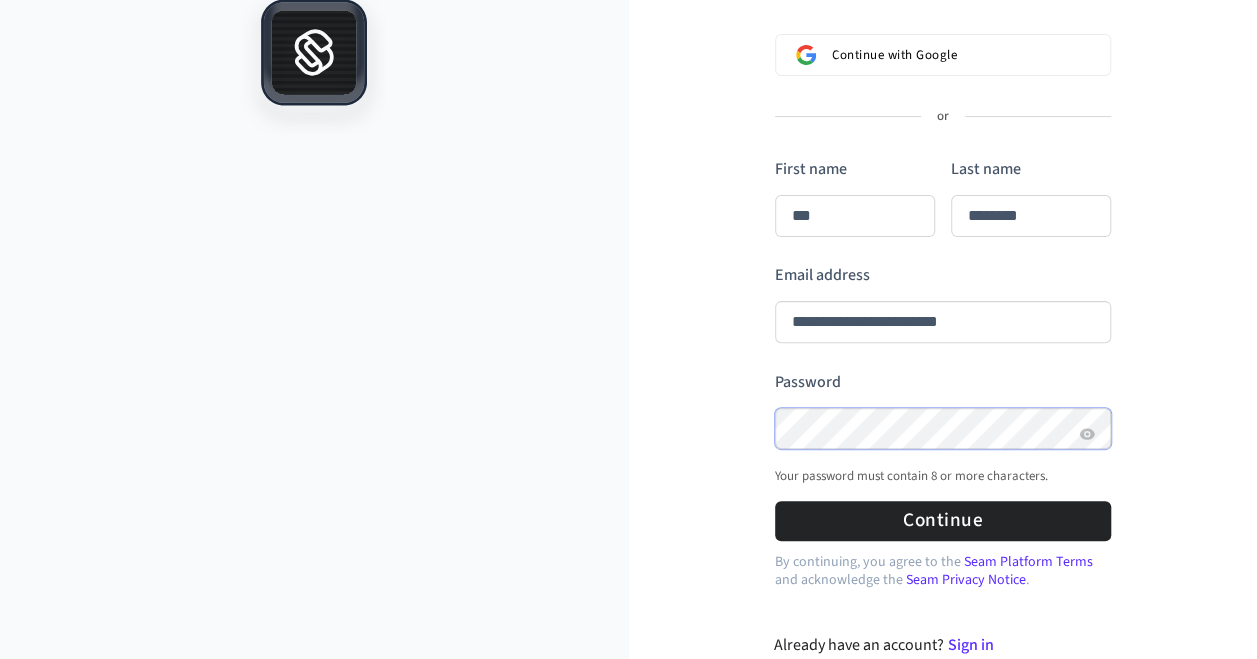 type on "***" 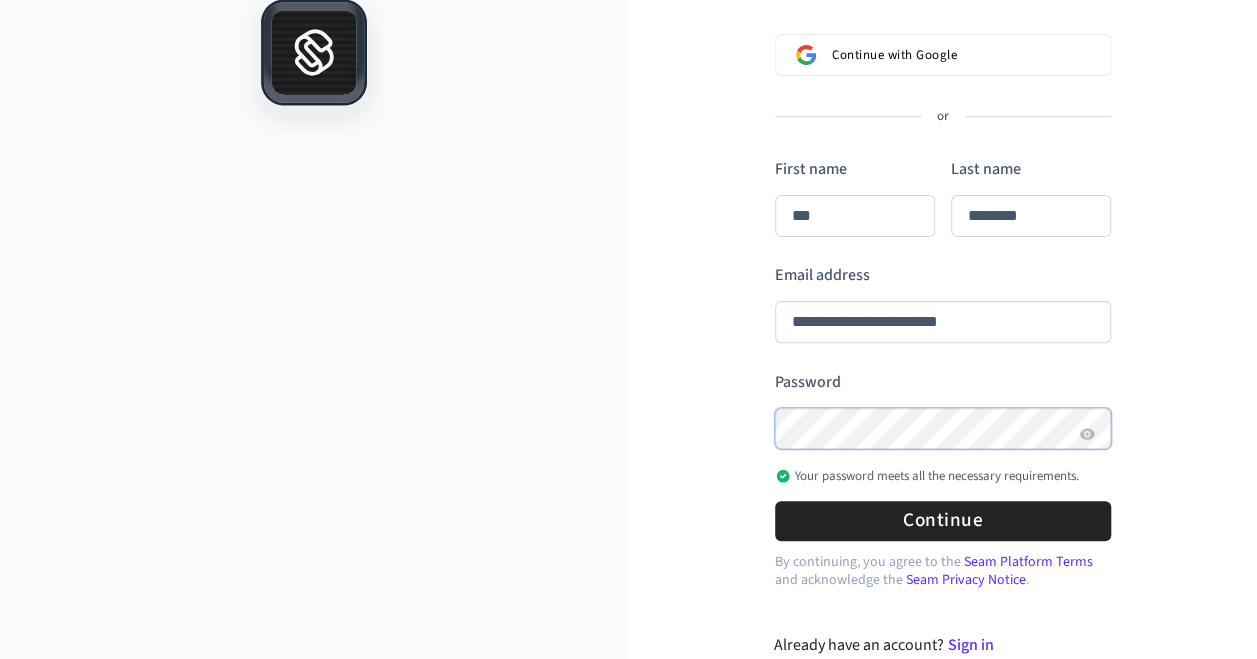 type on "***" 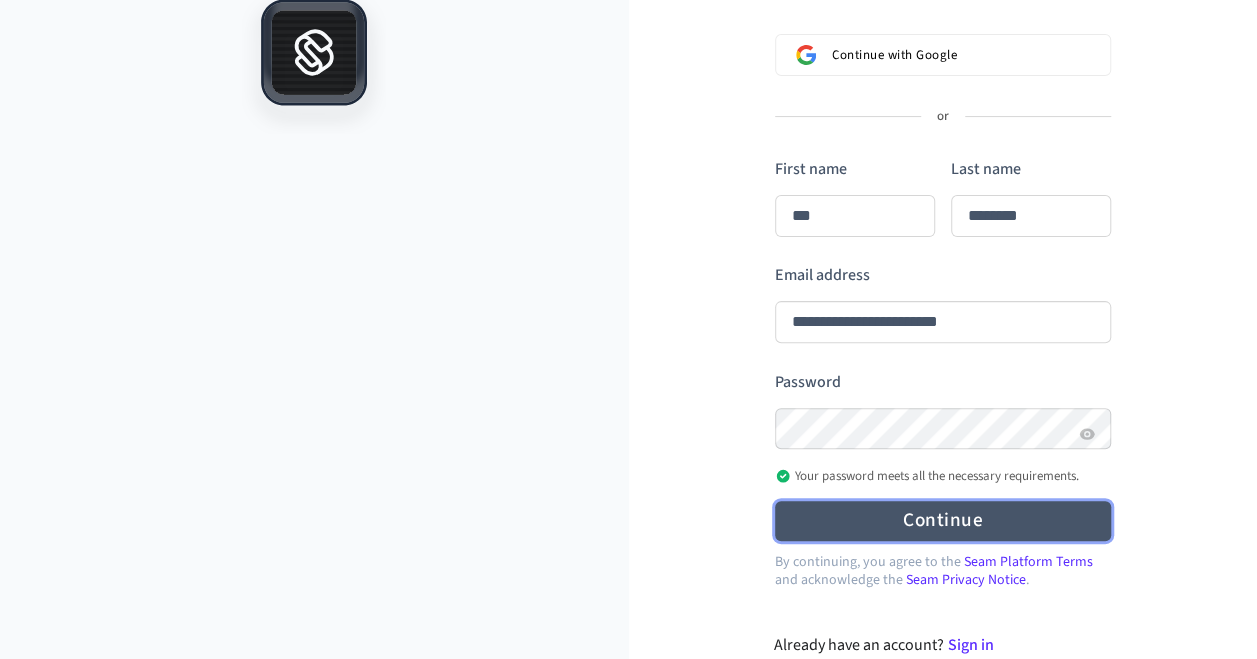 type on "***" 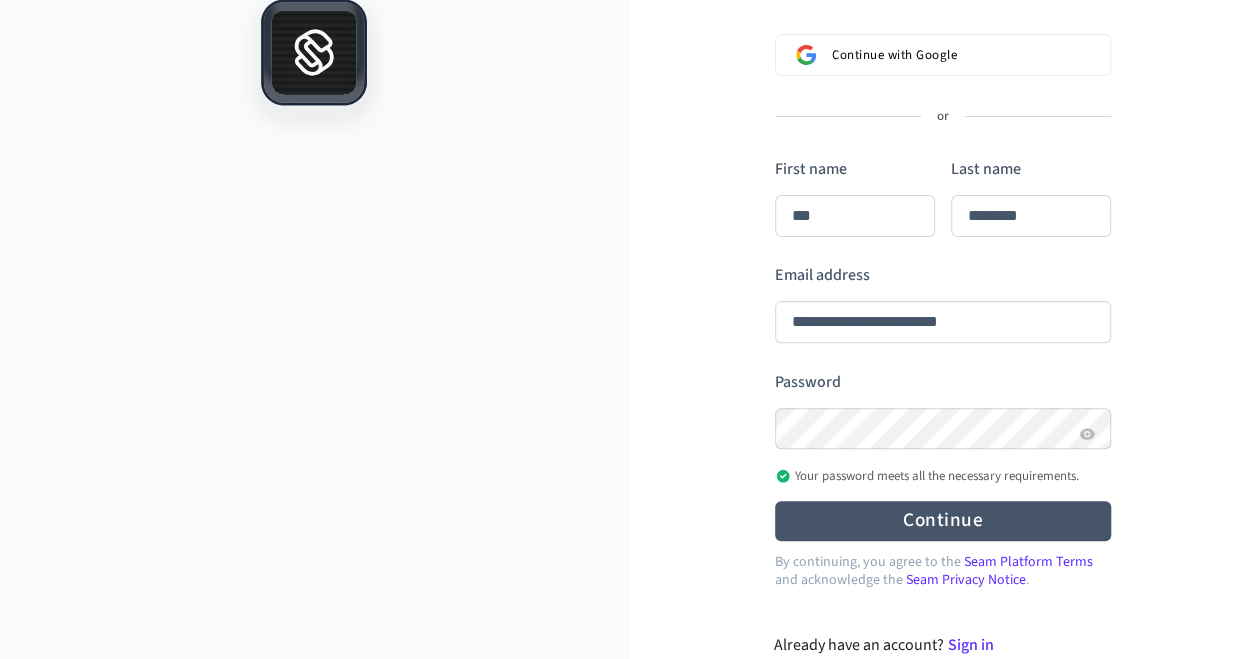 type on "***" 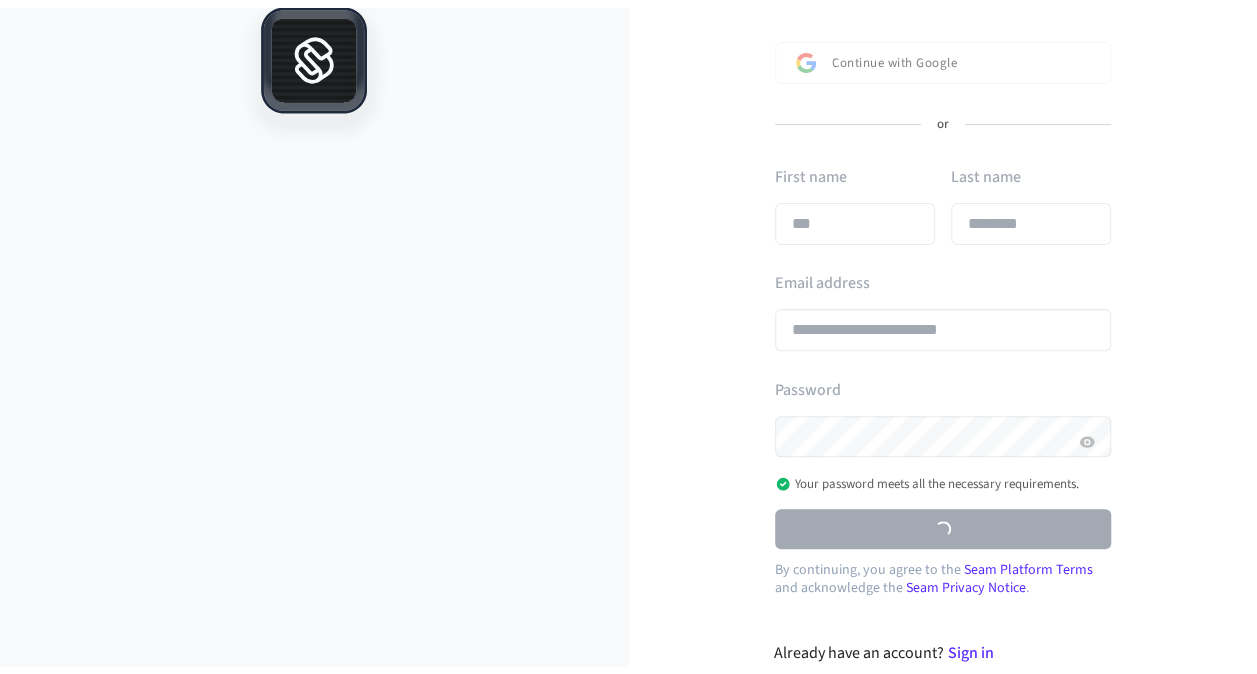 scroll, scrollTop: 0, scrollLeft: 0, axis: both 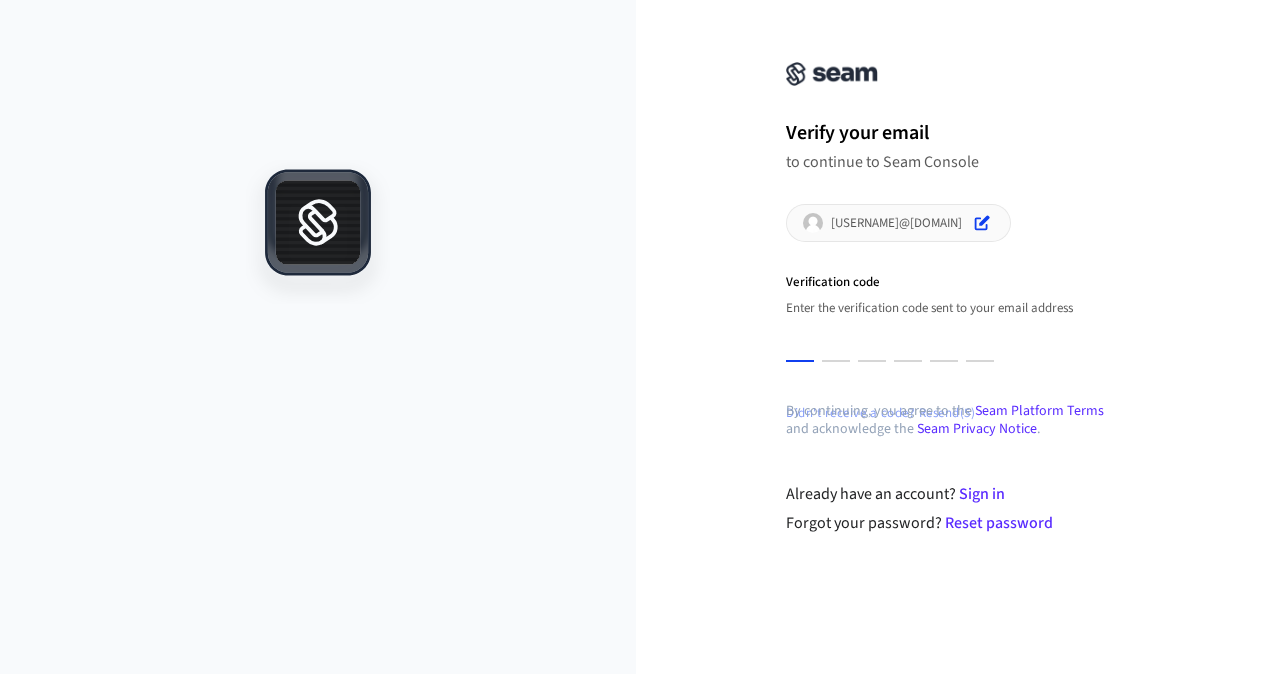 click at bounding box center (800, 343) 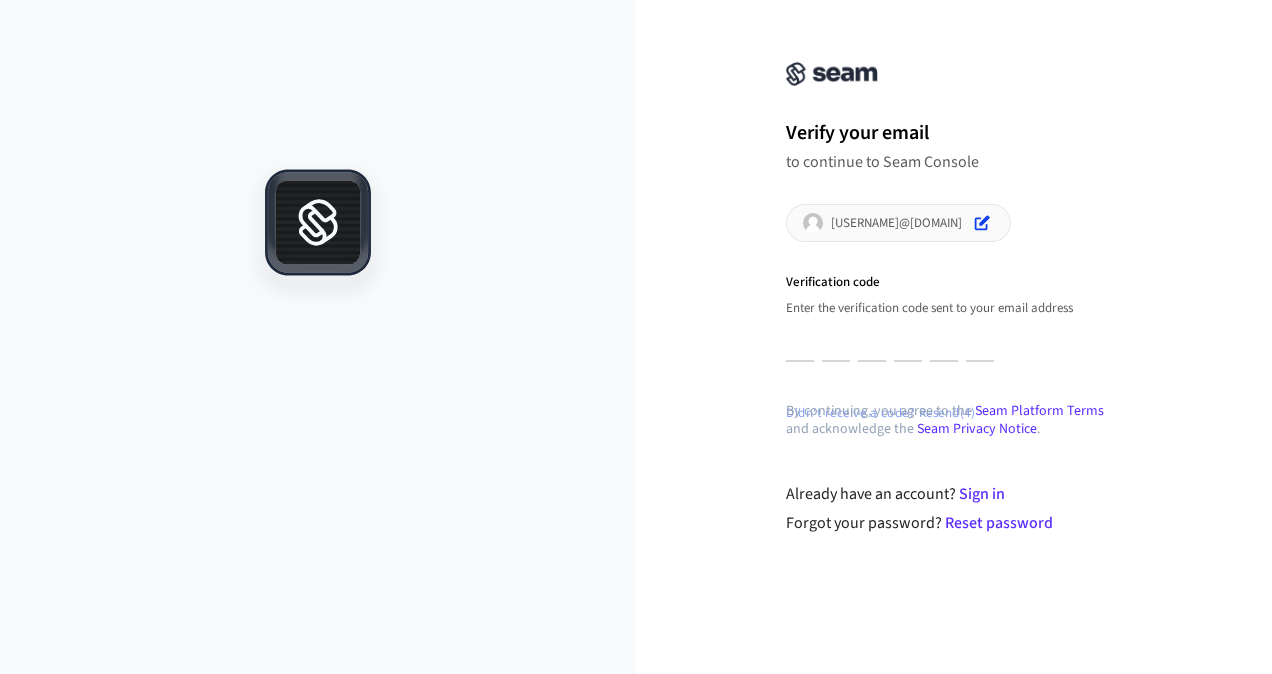 type on "*" 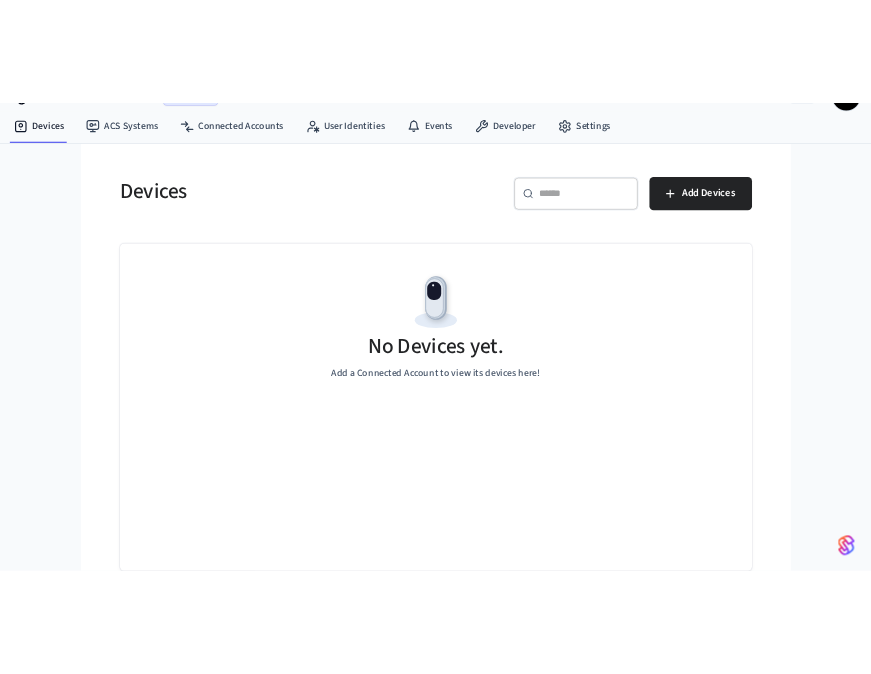 scroll, scrollTop: 0, scrollLeft: 0, axis: both 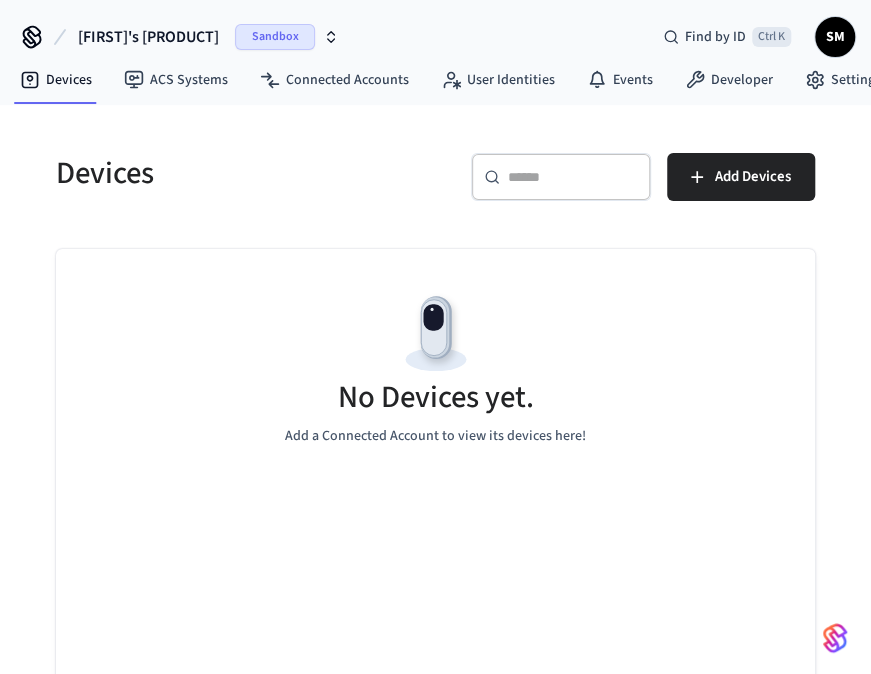 click on "Sandbox" at bounding box center [275, 37] 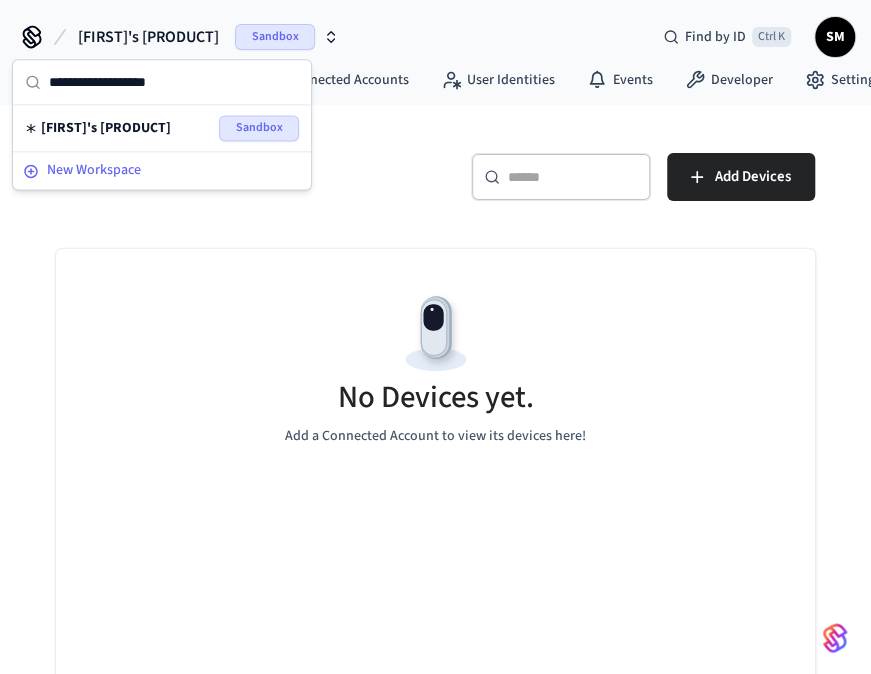 click on "New Workspace" at bounding box center [162, 170] 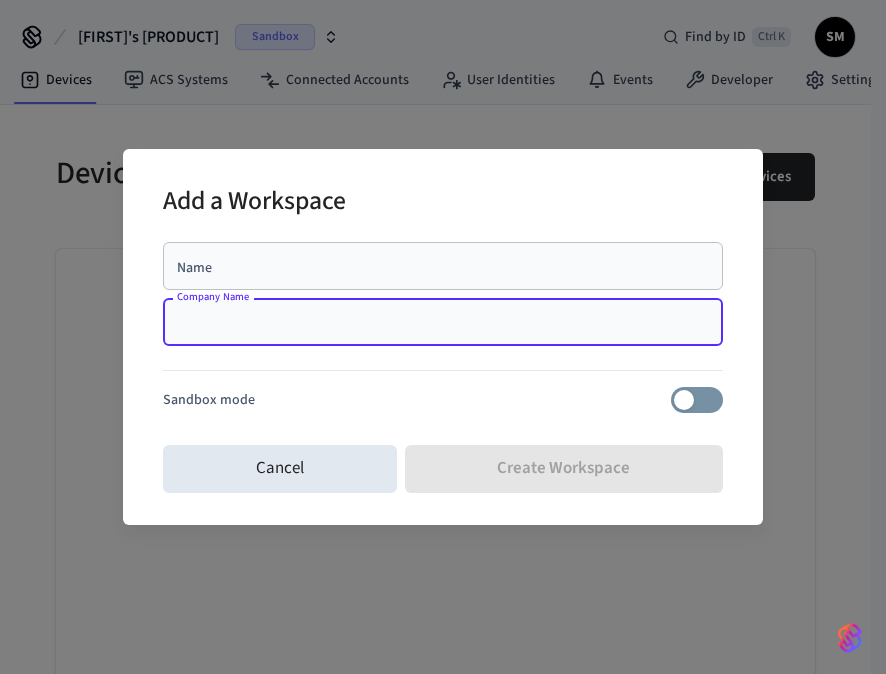 click on "Company Name" at bounding box center [443, 322] 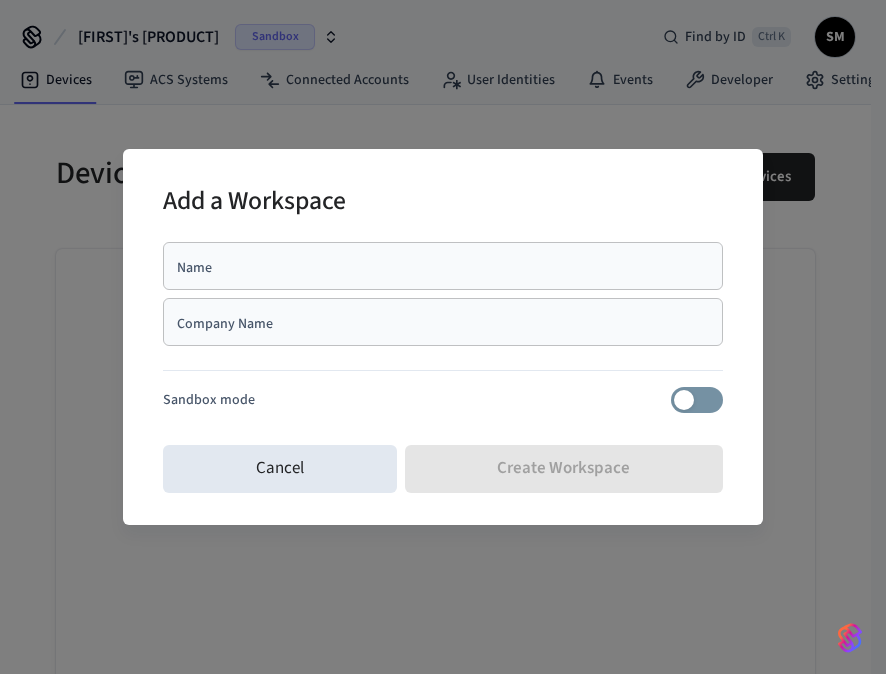 click on "Sandbox mode" at bounding box center (443, 400) 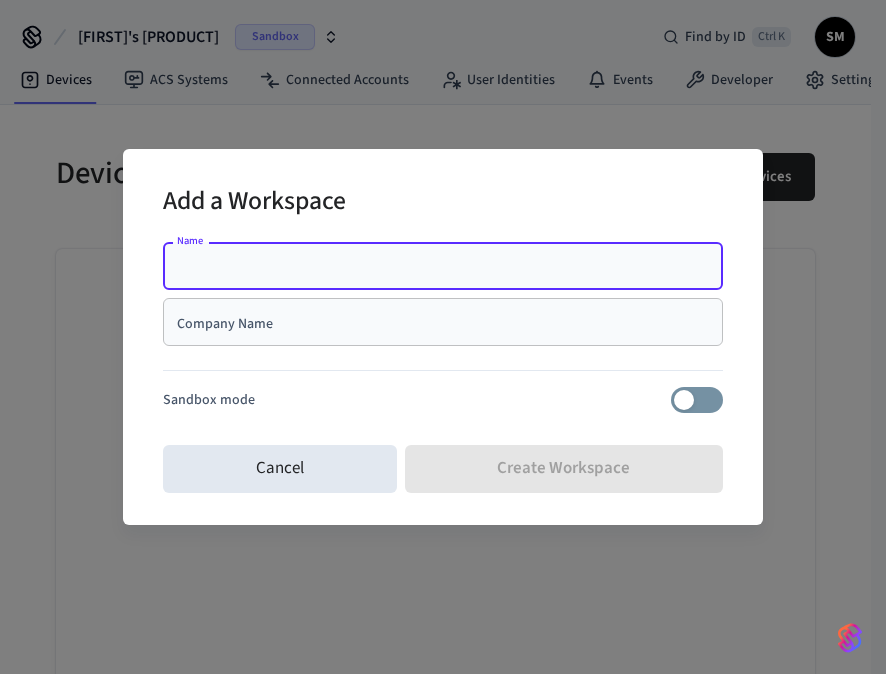 click on "Name" at bounding box center [443, 266] 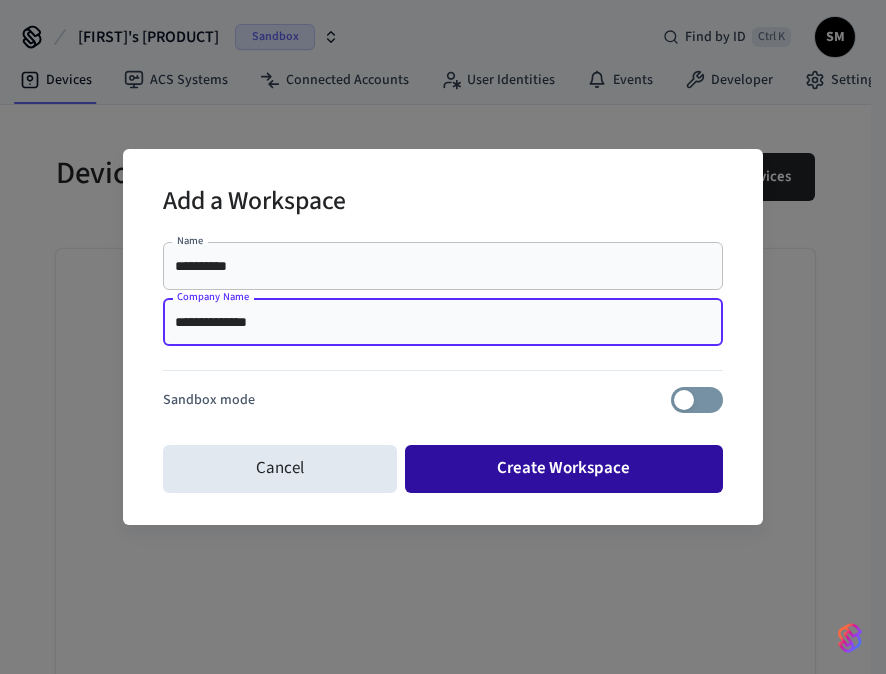 click on "Create Workspace" at bounding box center [564, 469] 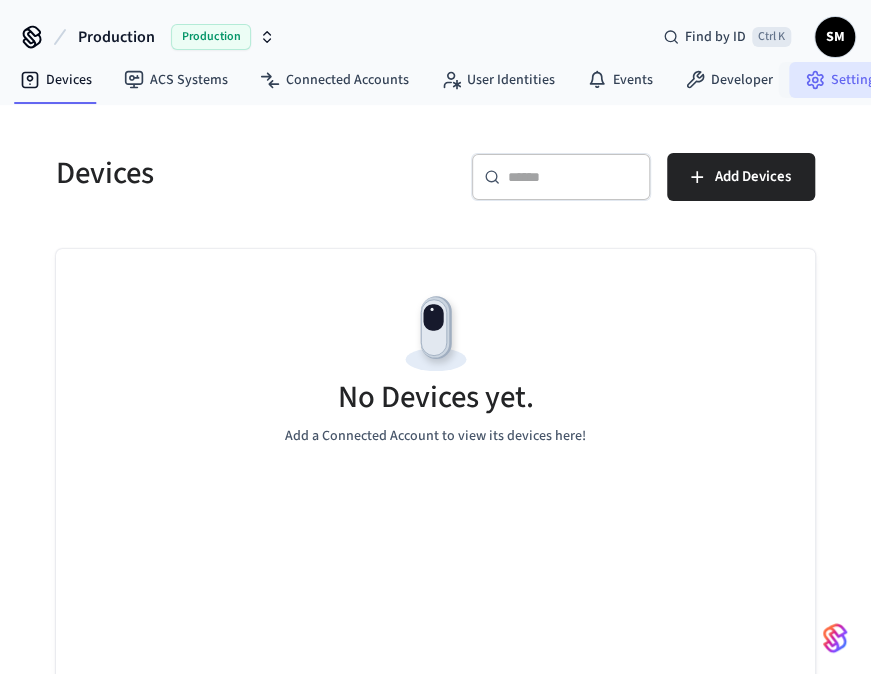click on "Settings" at bounding box center (843, 80) 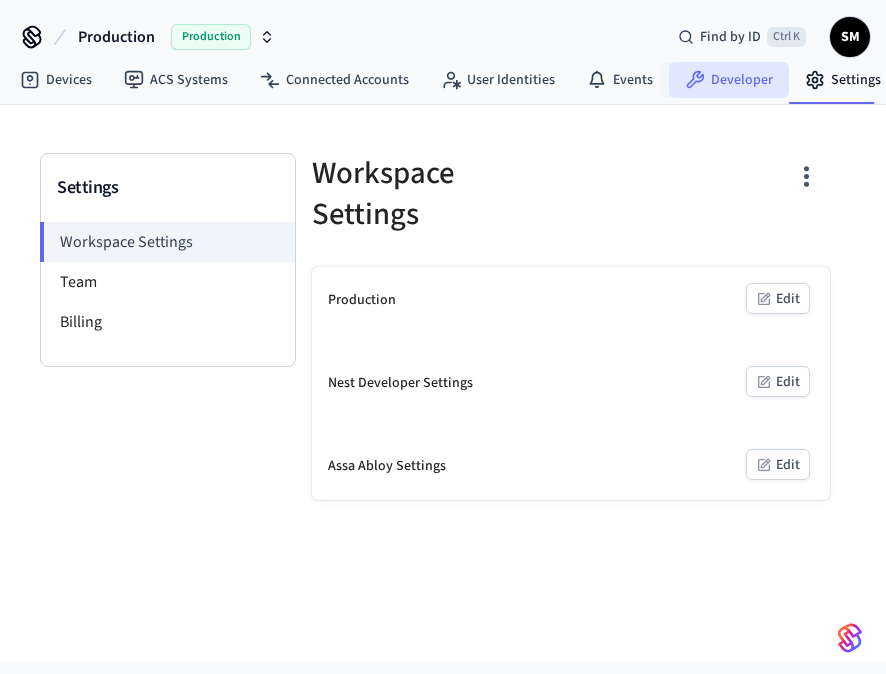 click 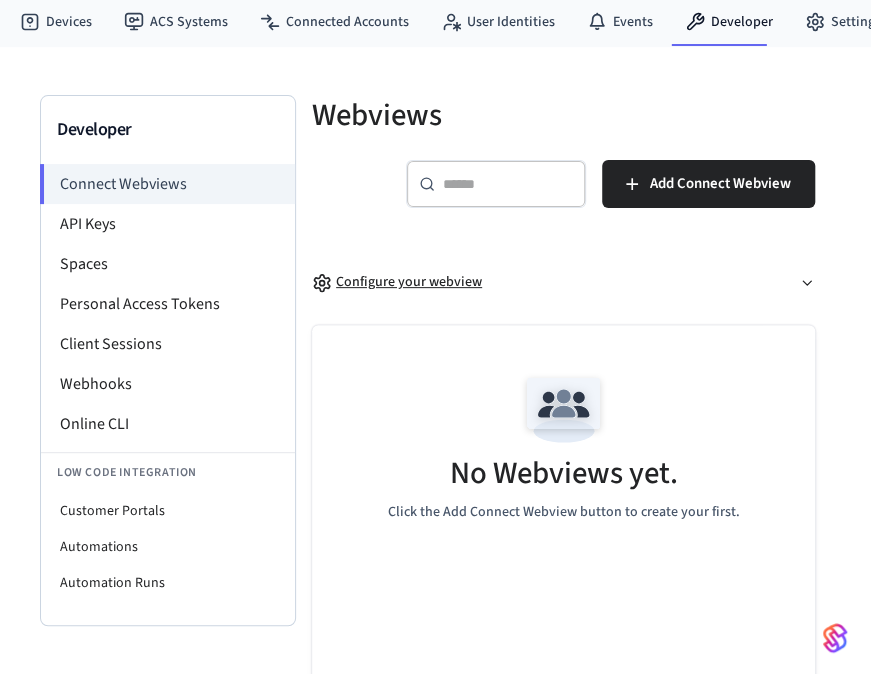 scroll, scrollTop: 100, scrollLeft: 0, axis: vertical 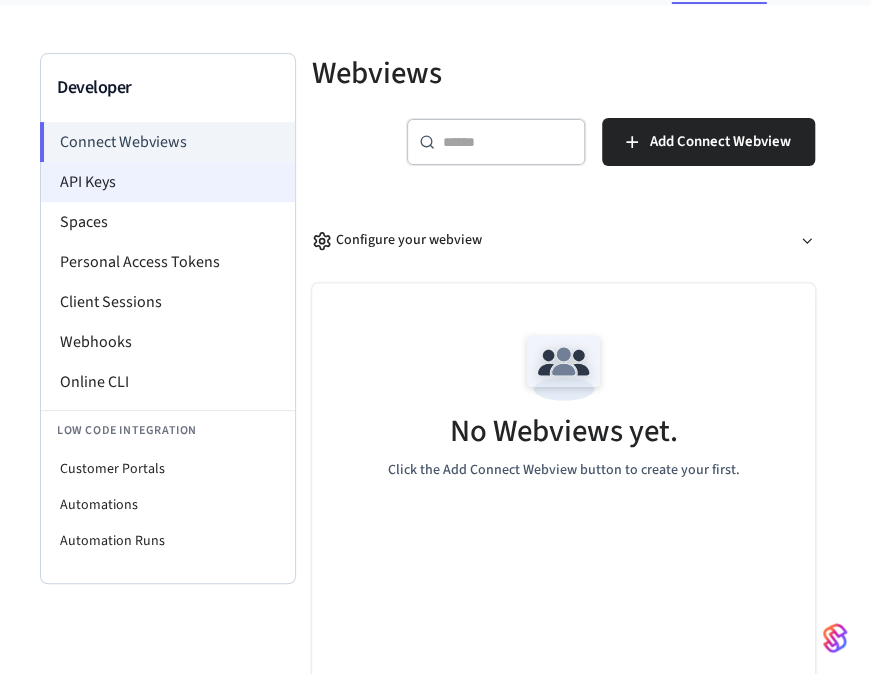 click on "API Keys" at bounding box center (168, 182) 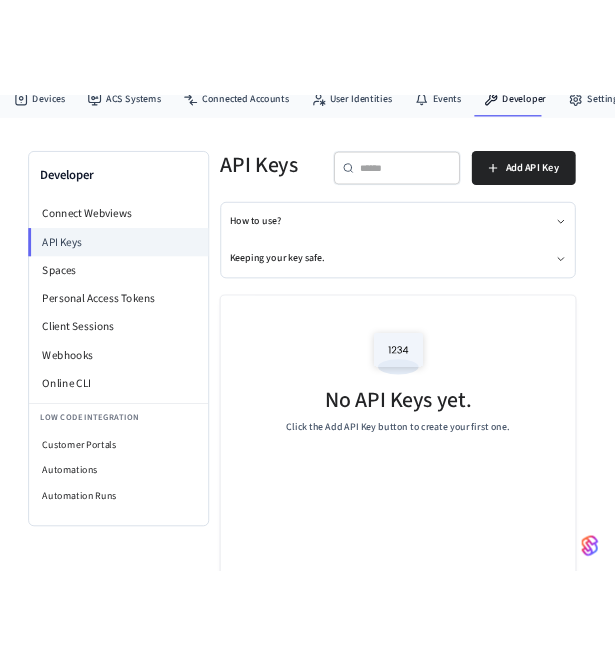scroll, scrollTop: 29, scrollLeft: 0, axis: vertical 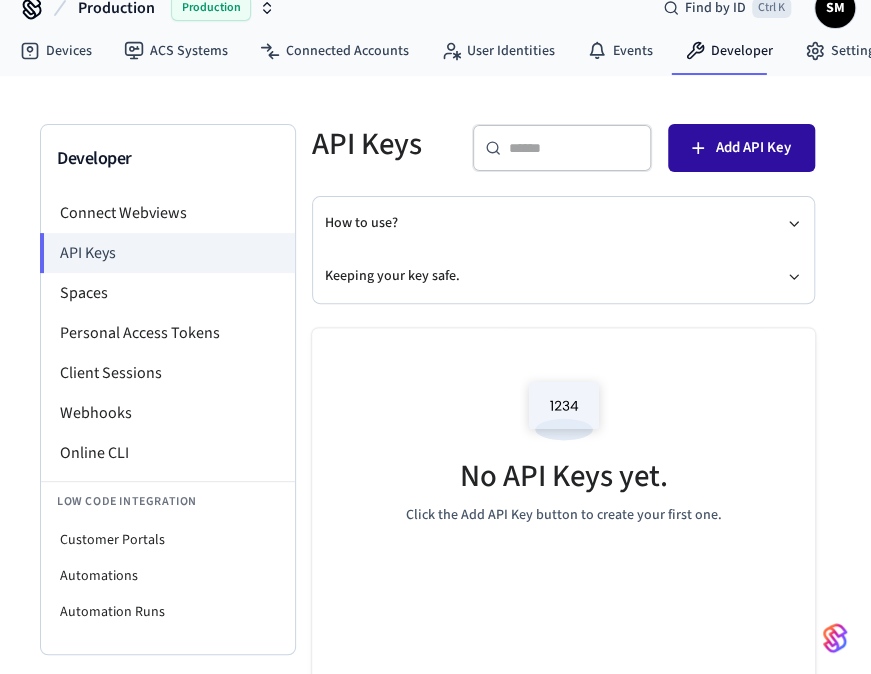 click on "Add API Key" at bounding box center (741, 148) 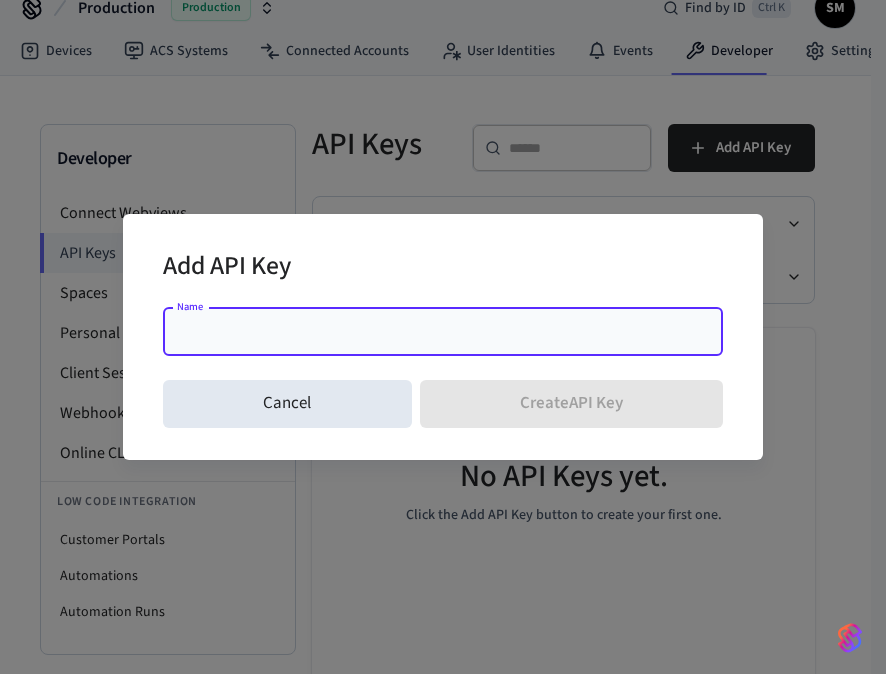 click on "Name" at bounding box center [443, 332] 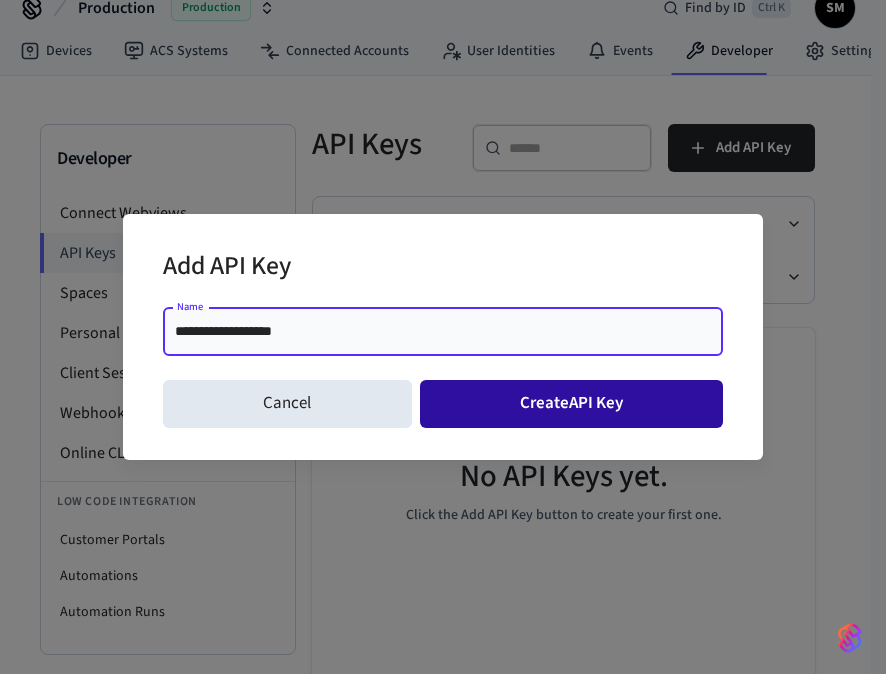 click on "Create  API Key" at bounding box center [572, 404] 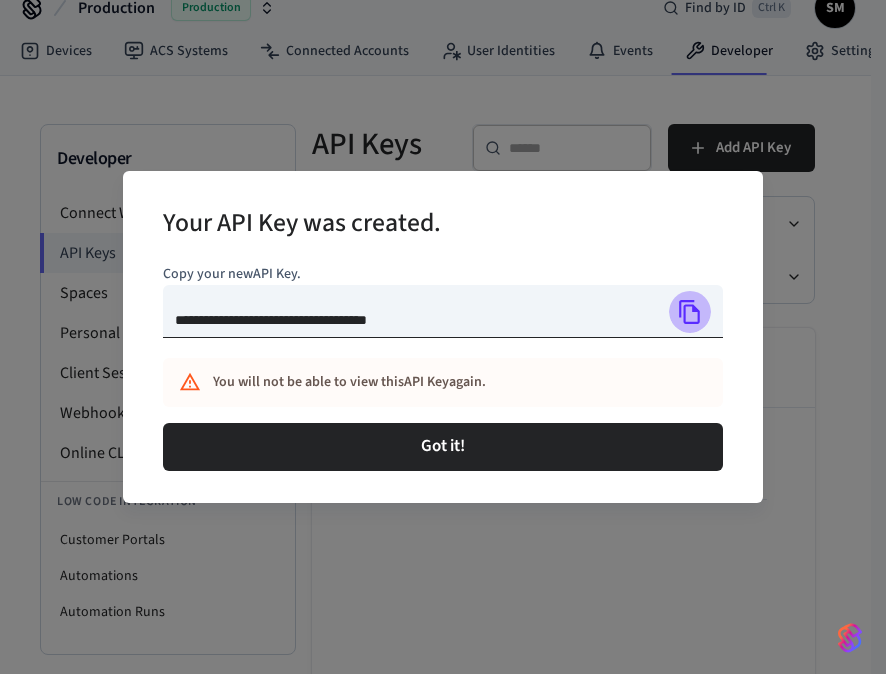 click 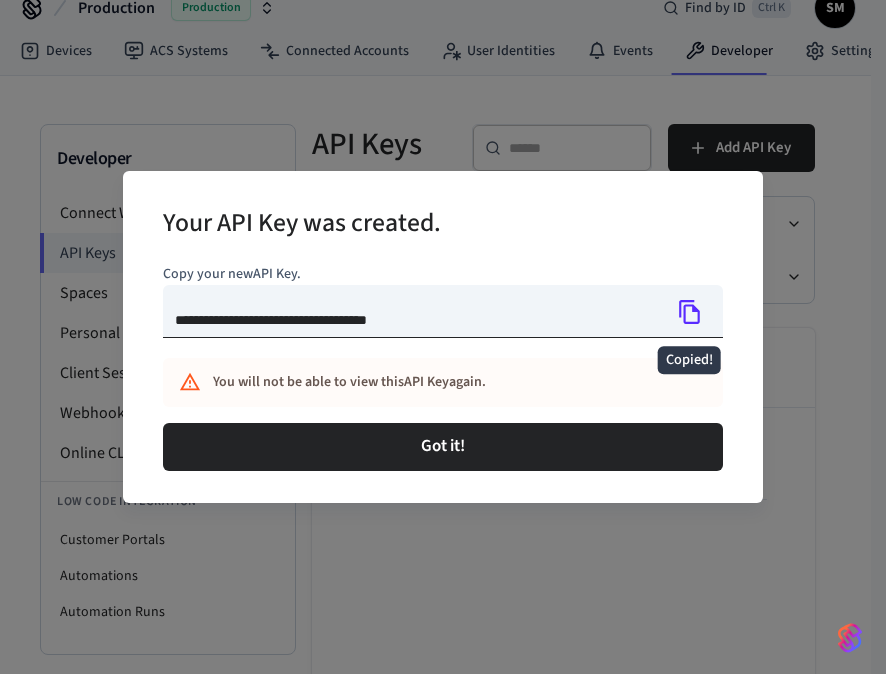 click 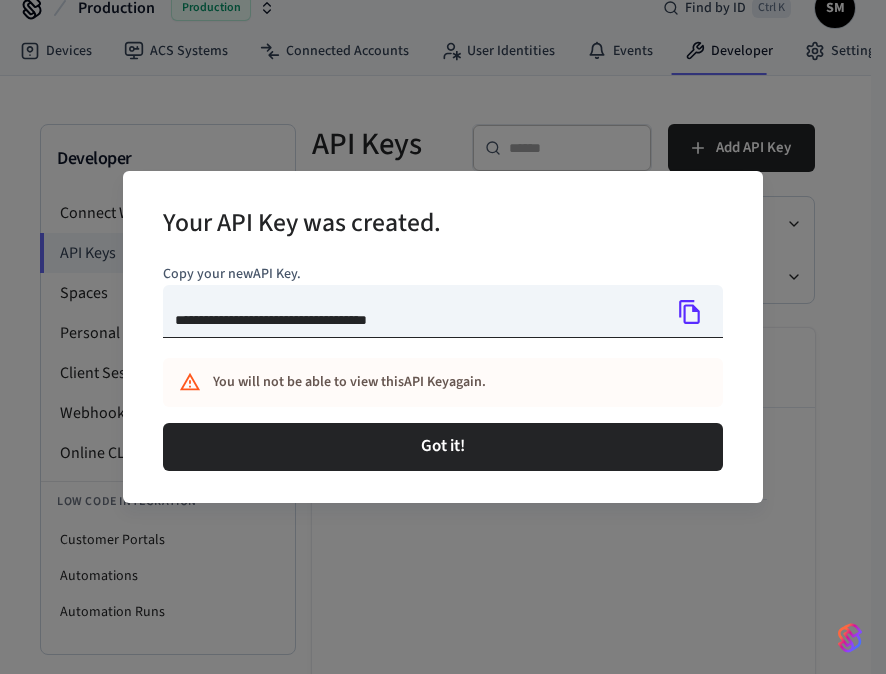 click 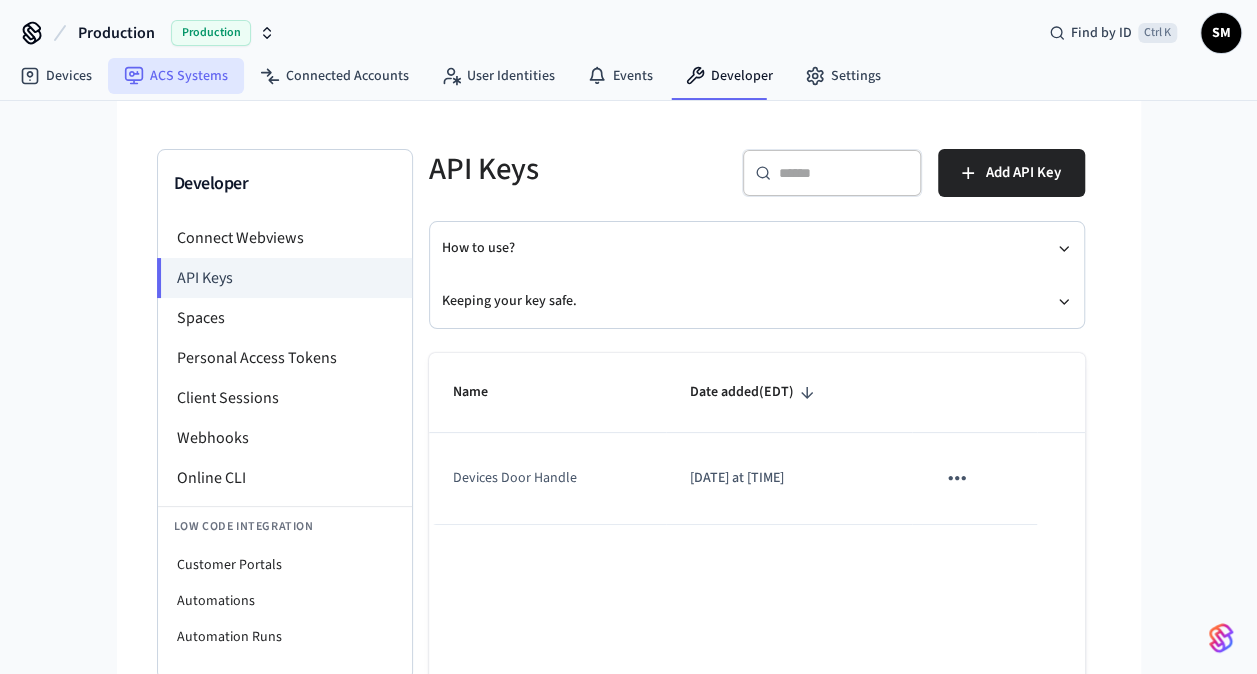 scroll, scrollTop: 0, scrollLeft: 0, axis: both 